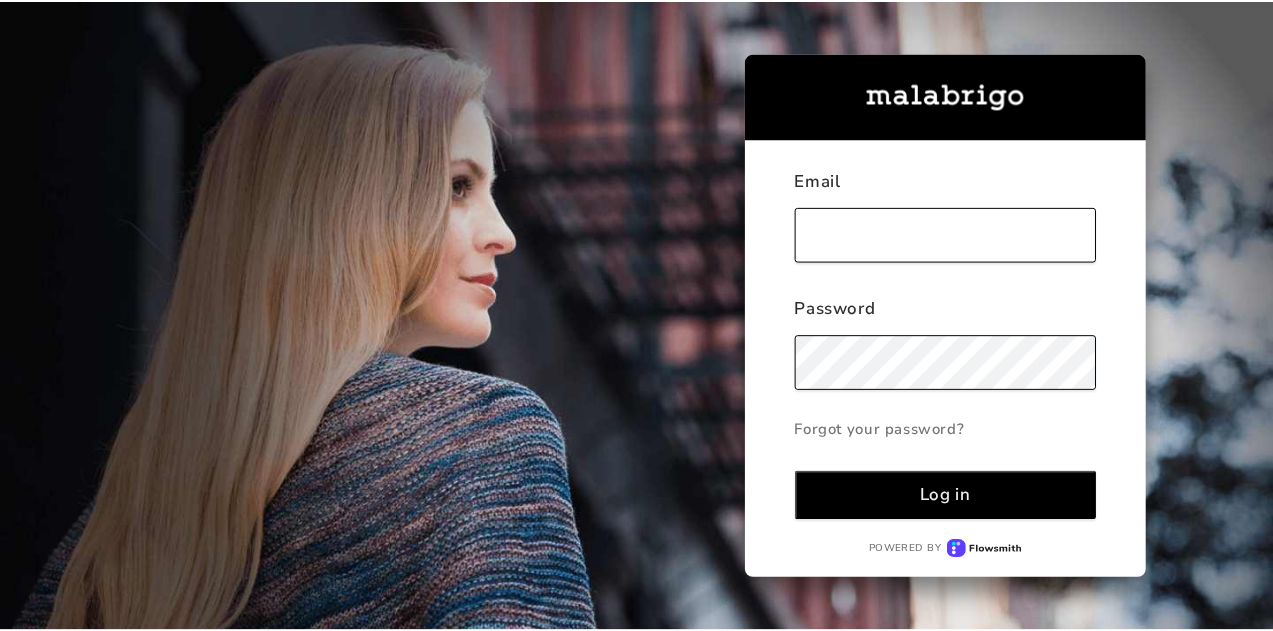 scroll, scrollTop: 0, scrollLeft: 0, axis: both 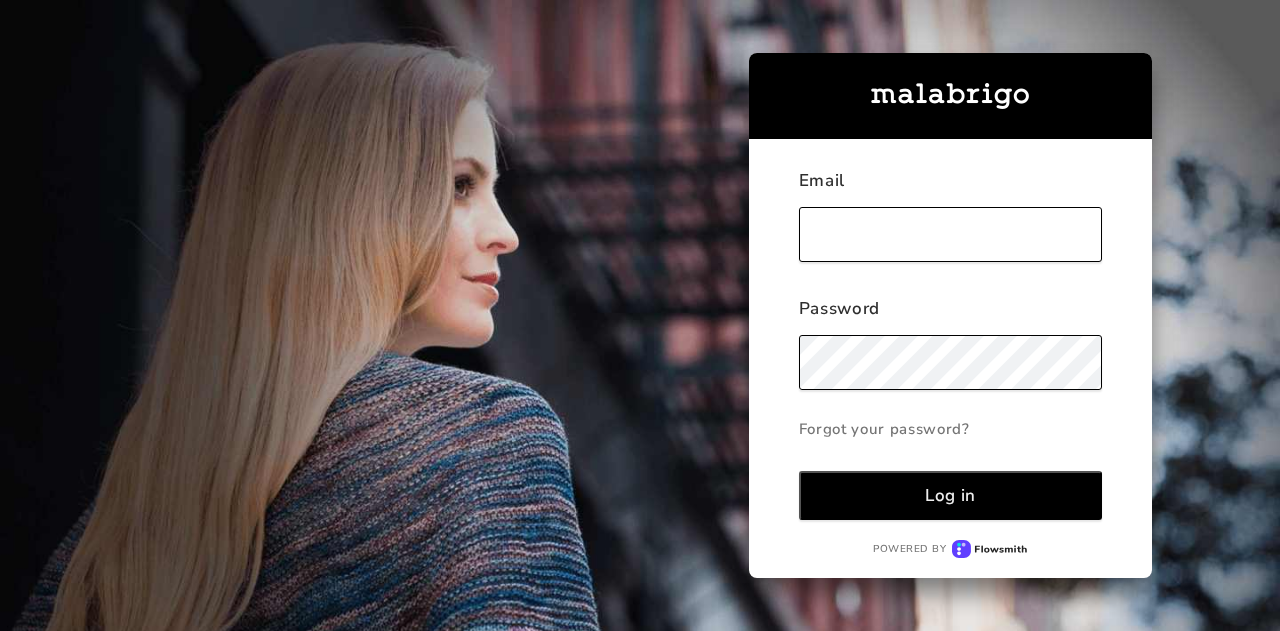 click at bounding box center (950, 234) 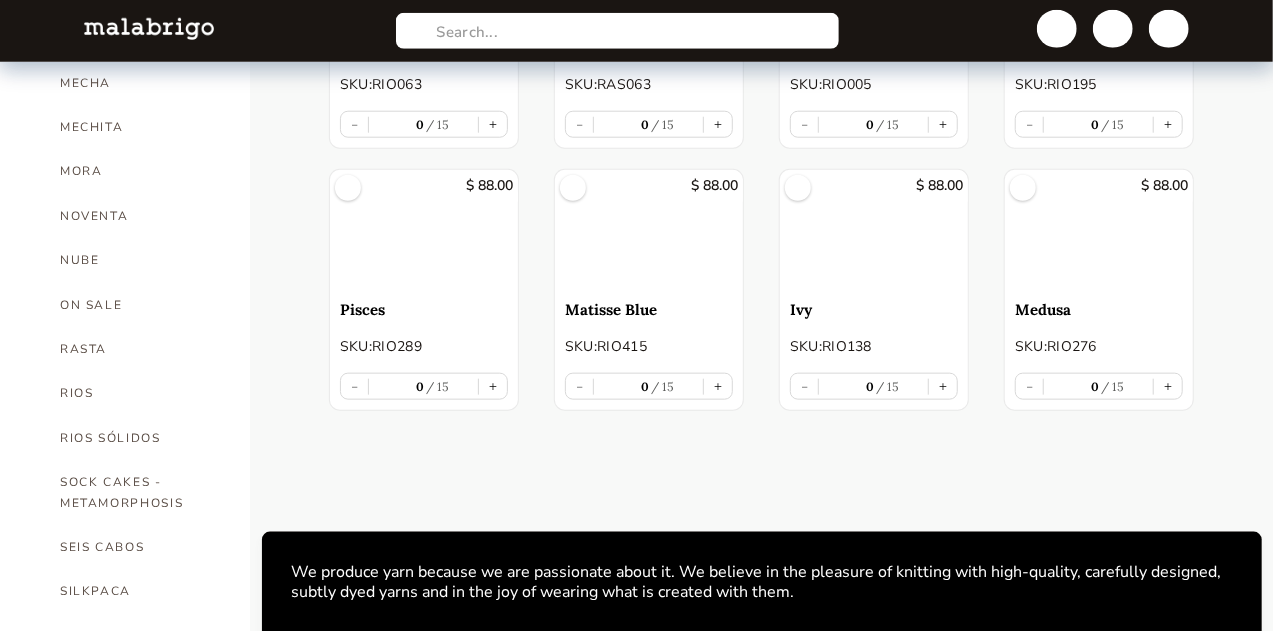 scroll, scrollTop: 1082, scrollLeft: 0, axis: vertical 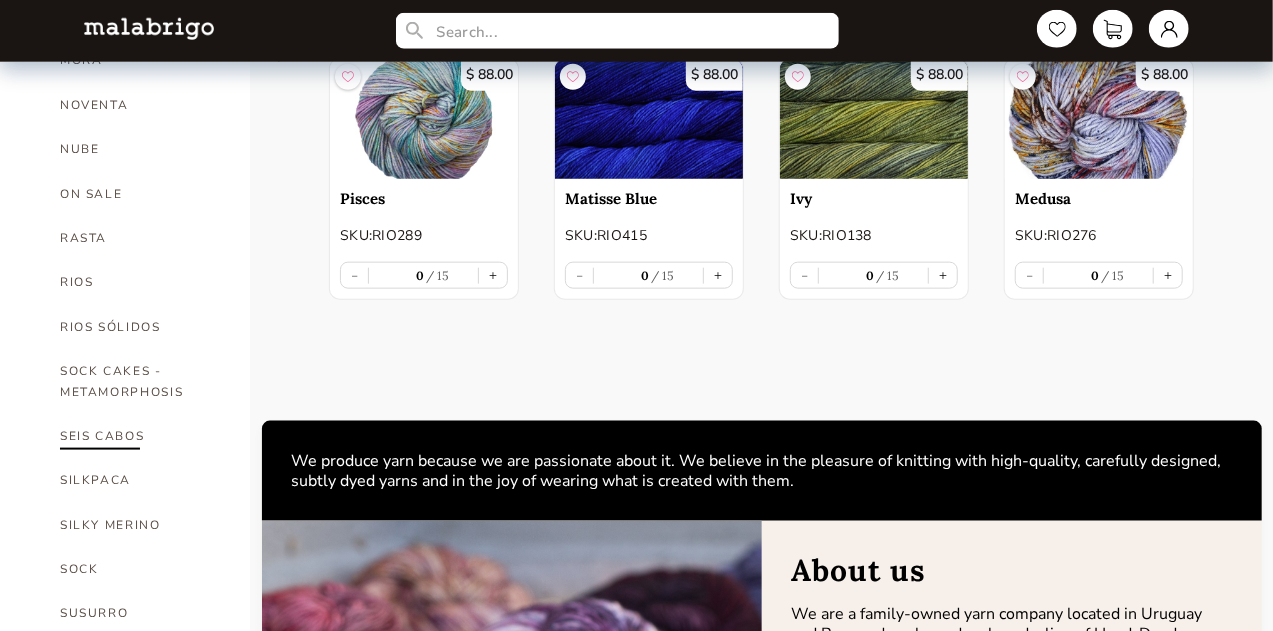 click on "SEIS CABOS" at bounding box center [140, 436] 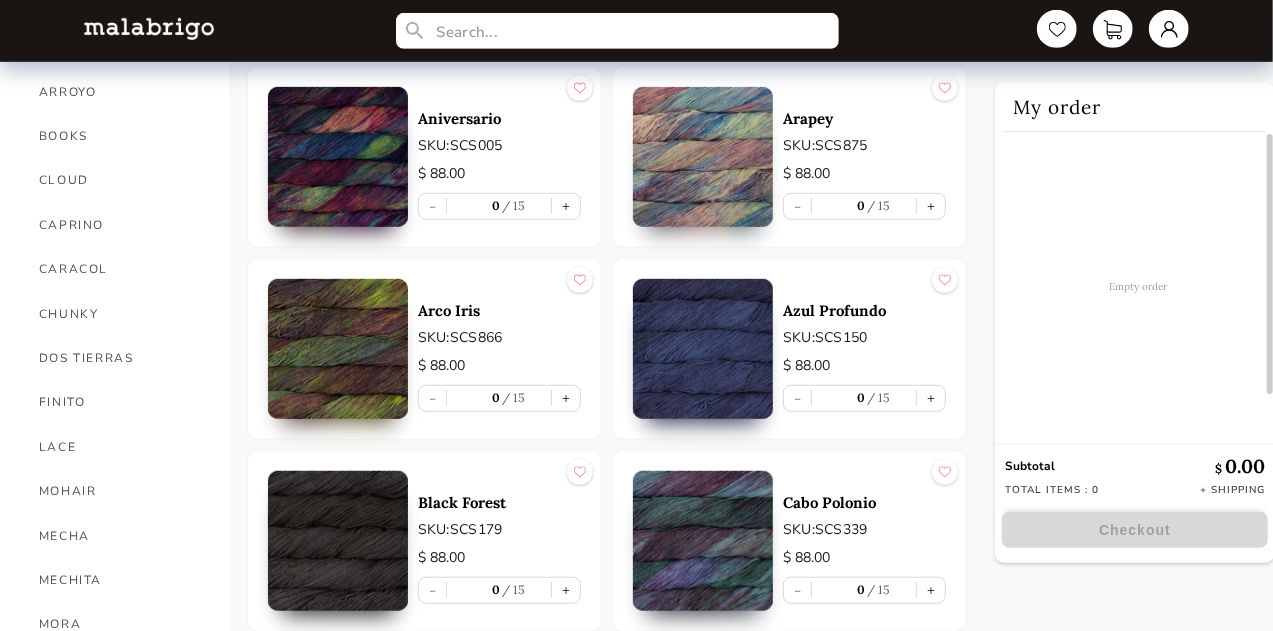 scroll, scrollTop: 510, scrollLeft: 0, axis: vertical 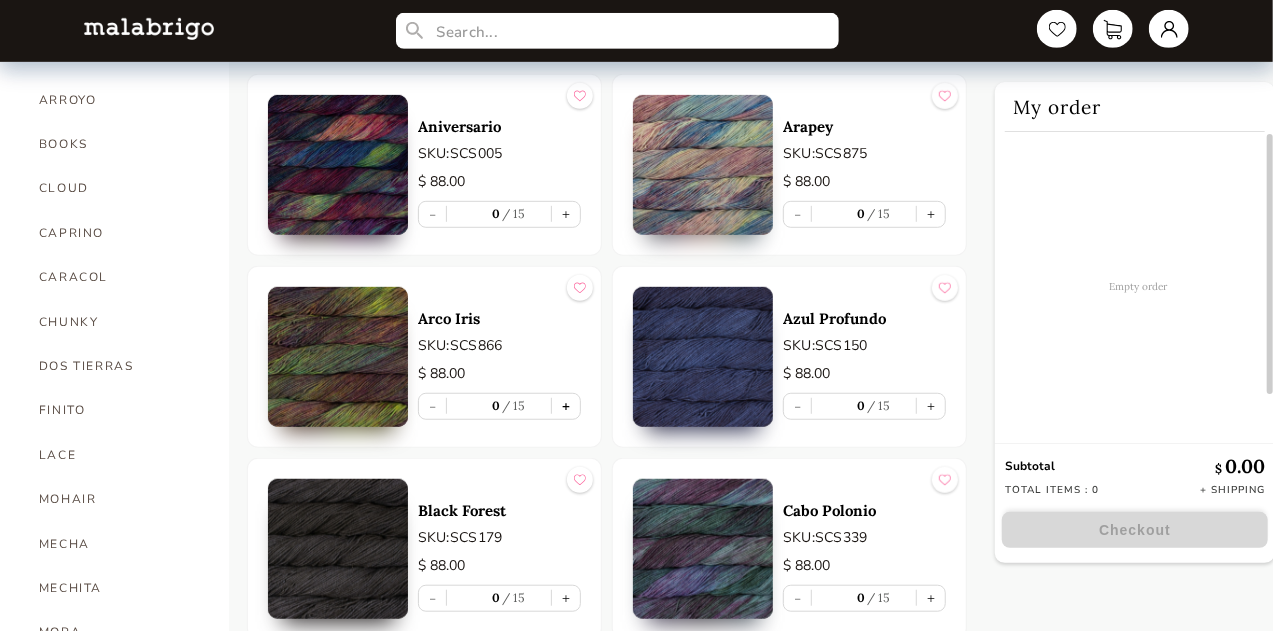 click on "+" at bounding box center (566, 406) 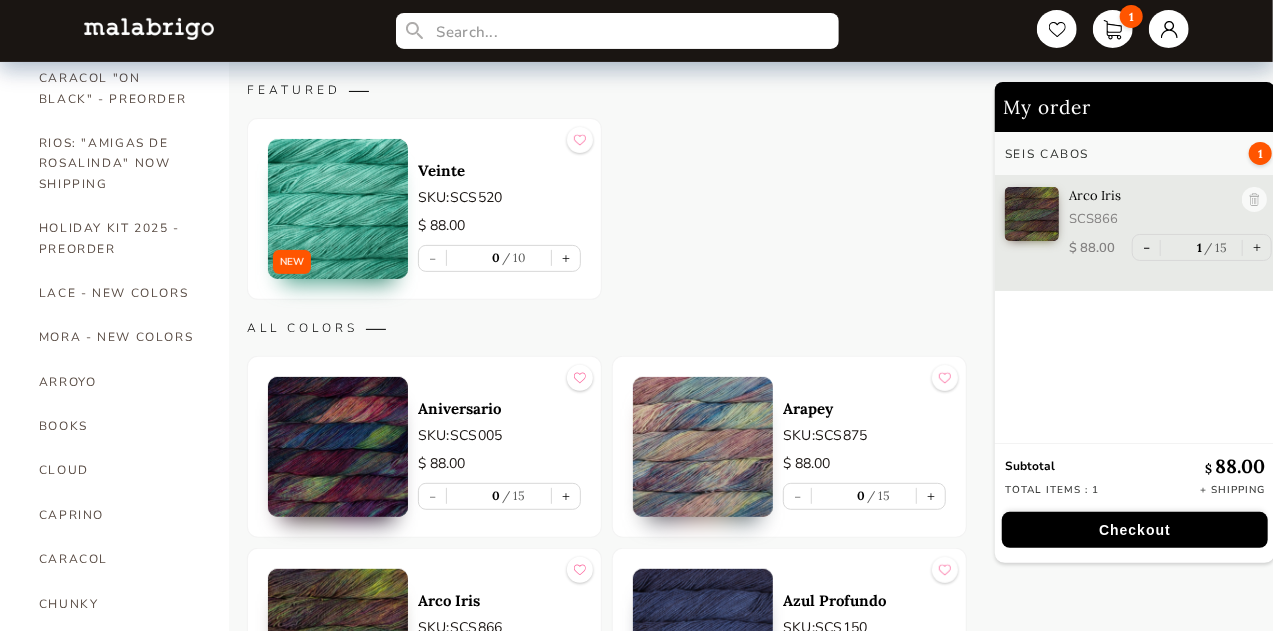 scroll, scrollTop: 226, scrollLeft: 0, axis: vertical 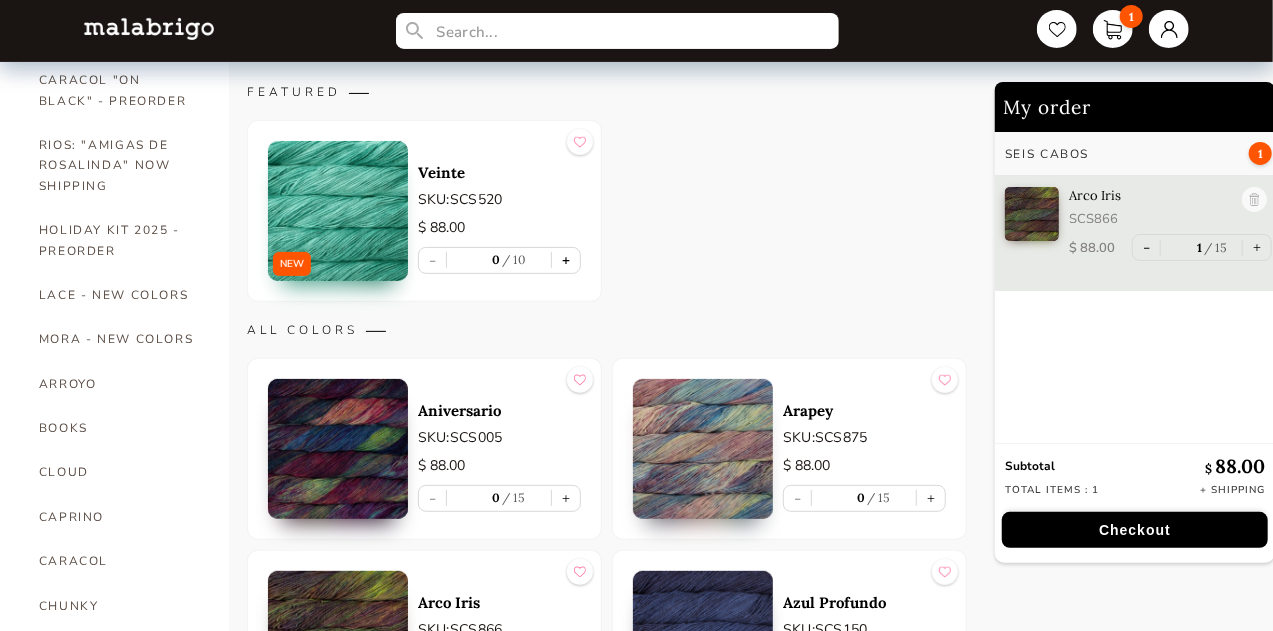 click on "+" at bounding box center (566, 260) 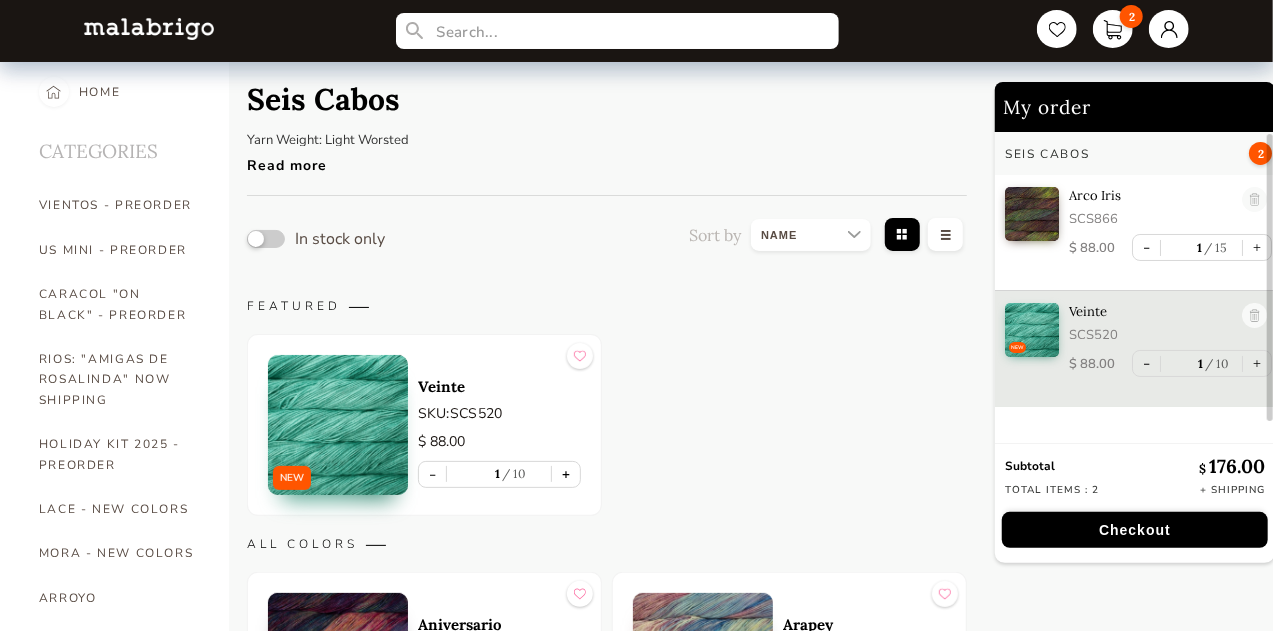 scroll, scrollTop: 0, scrollLeft: 0, axis: both 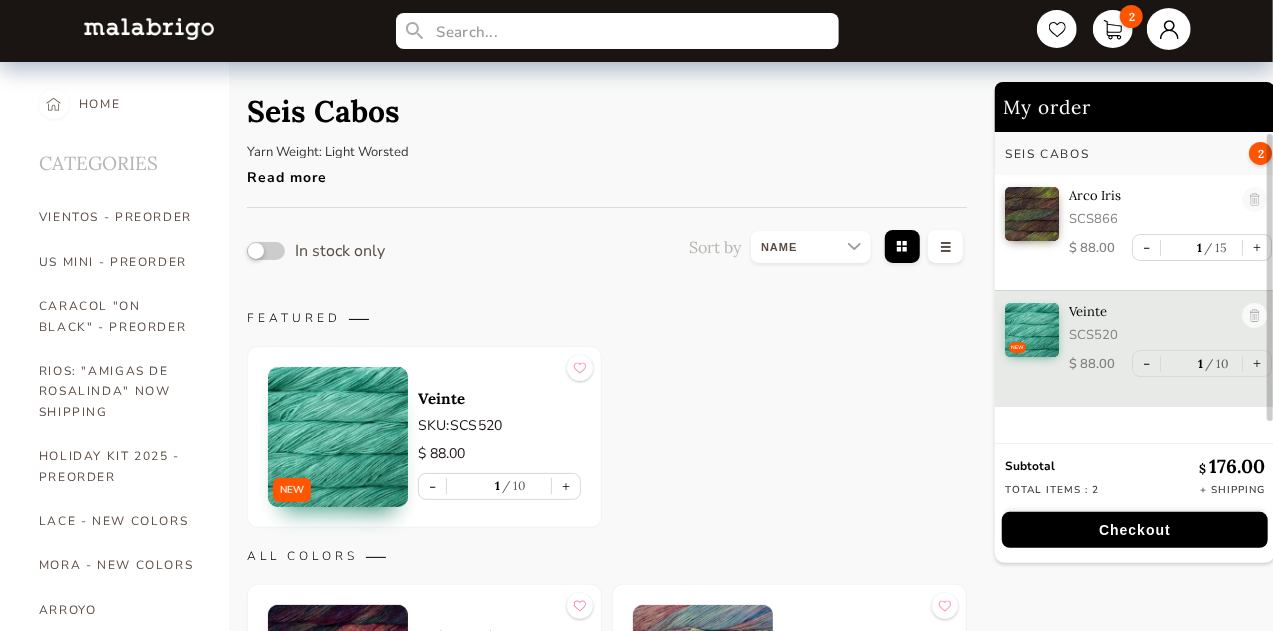 click at bounding box center (1169, 29) 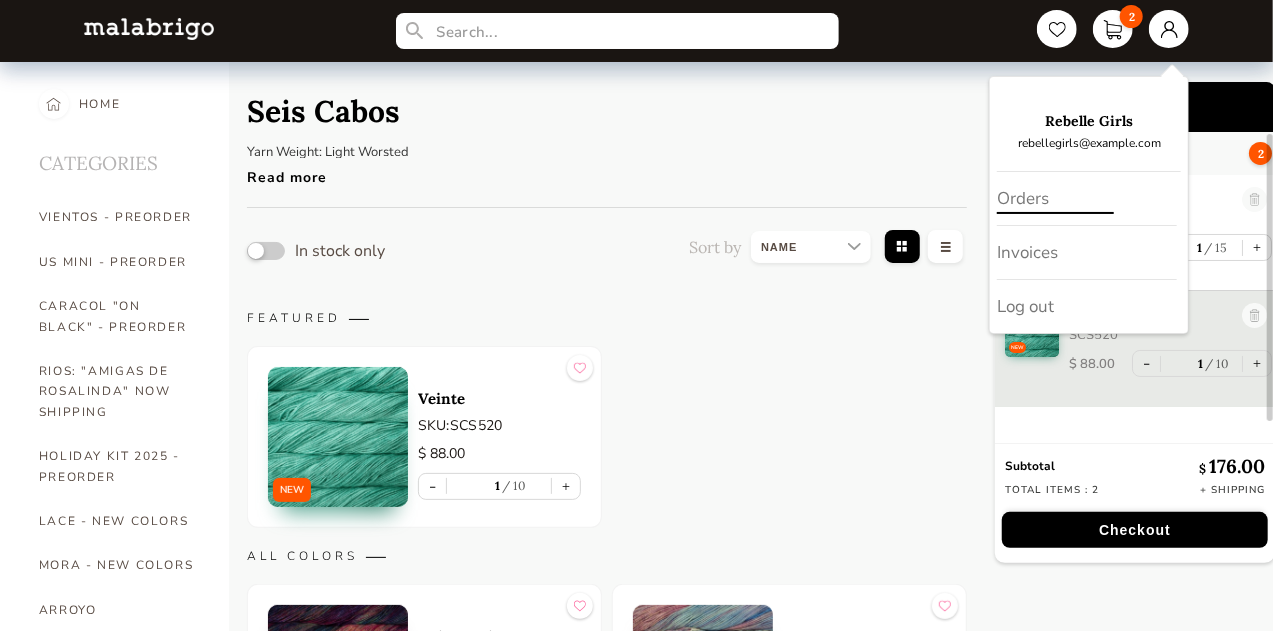 click on "Orders" at bounding box center (1087, 199) 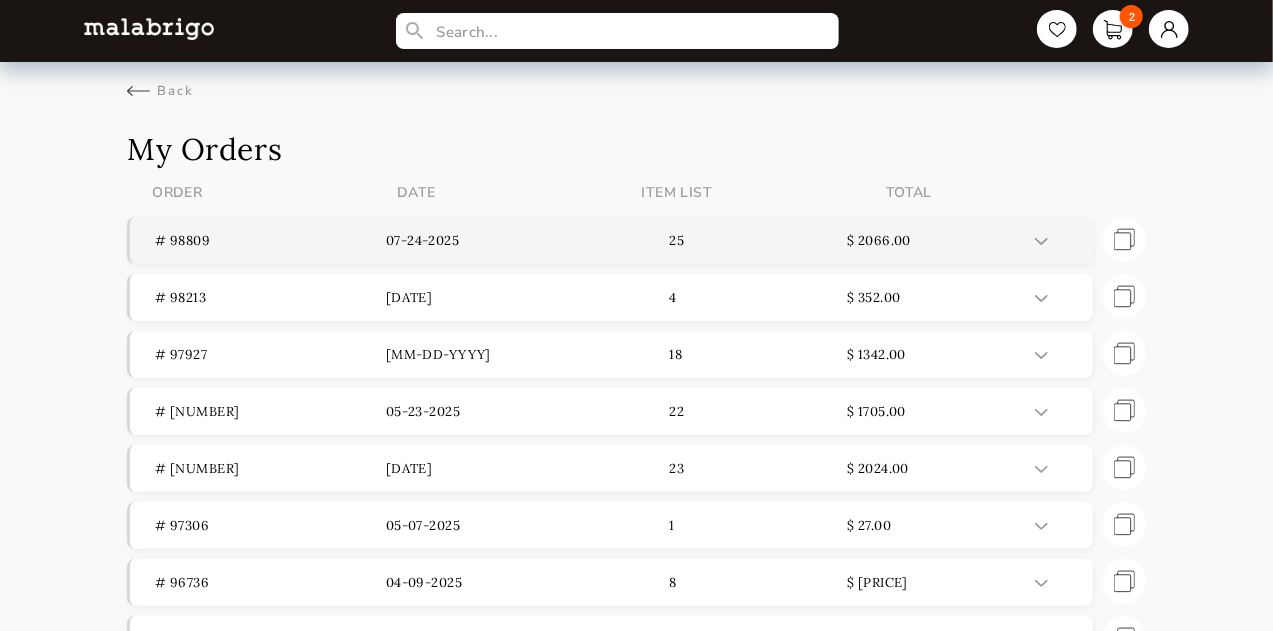 click at bounding box center (1041, 241) 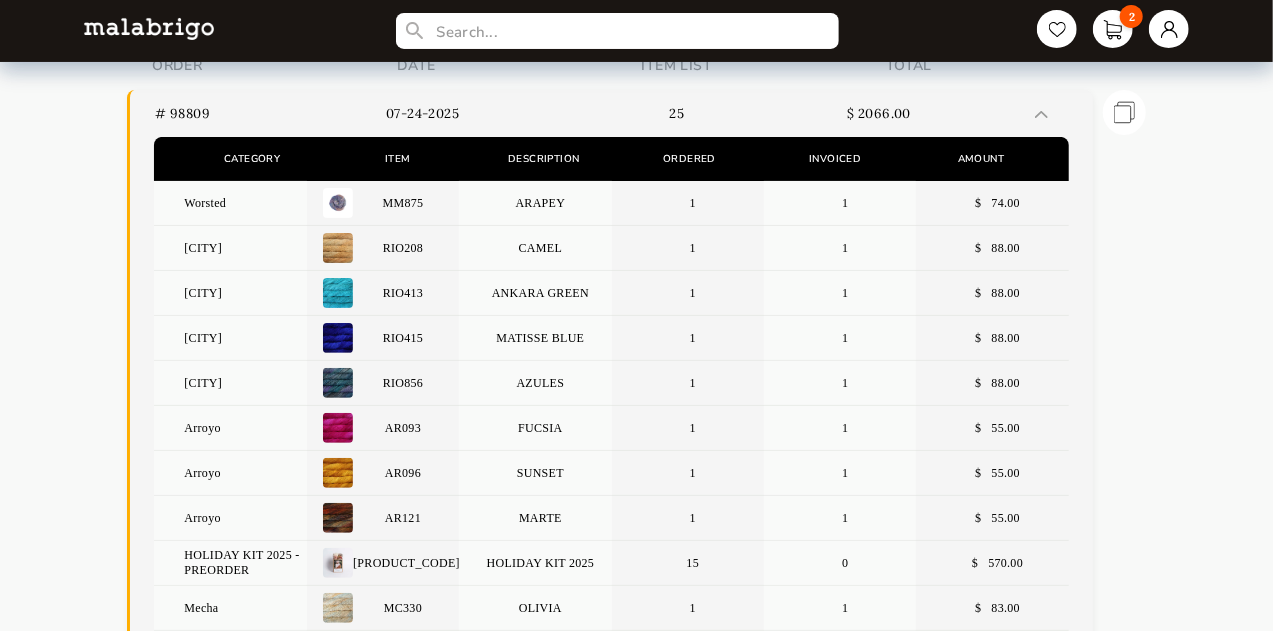 scroll, scrollTop: 0, scrollLeft: 0, axis: both 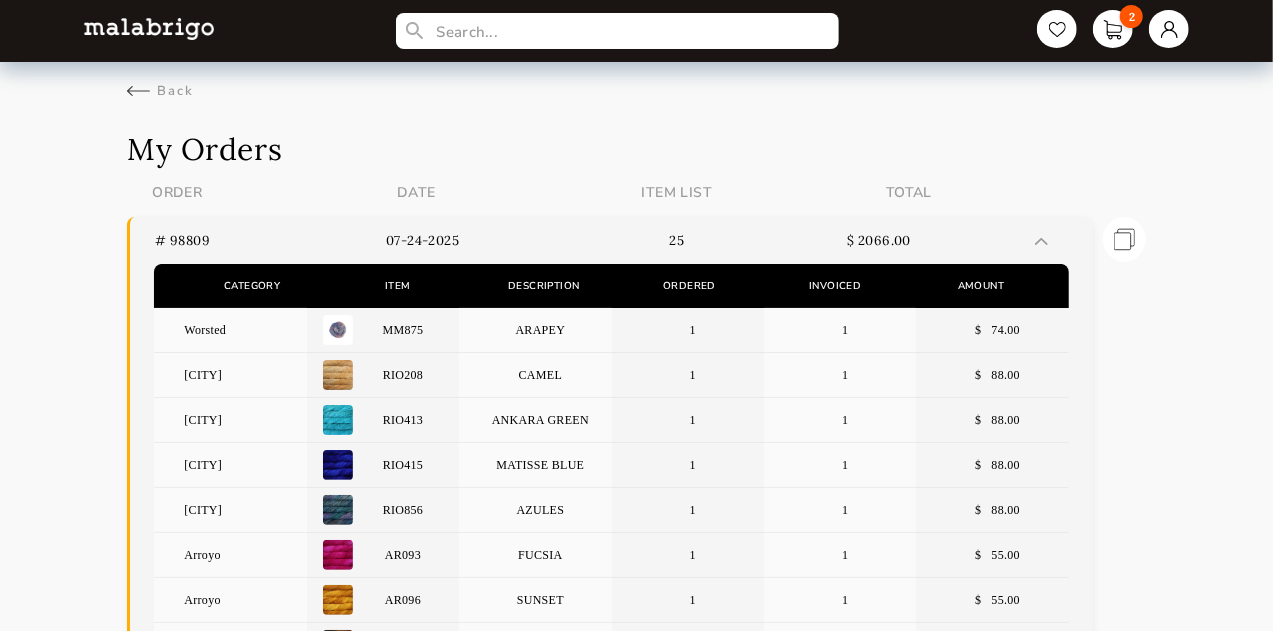 click on "$ 2066.00" at bounding box center [962, 240] 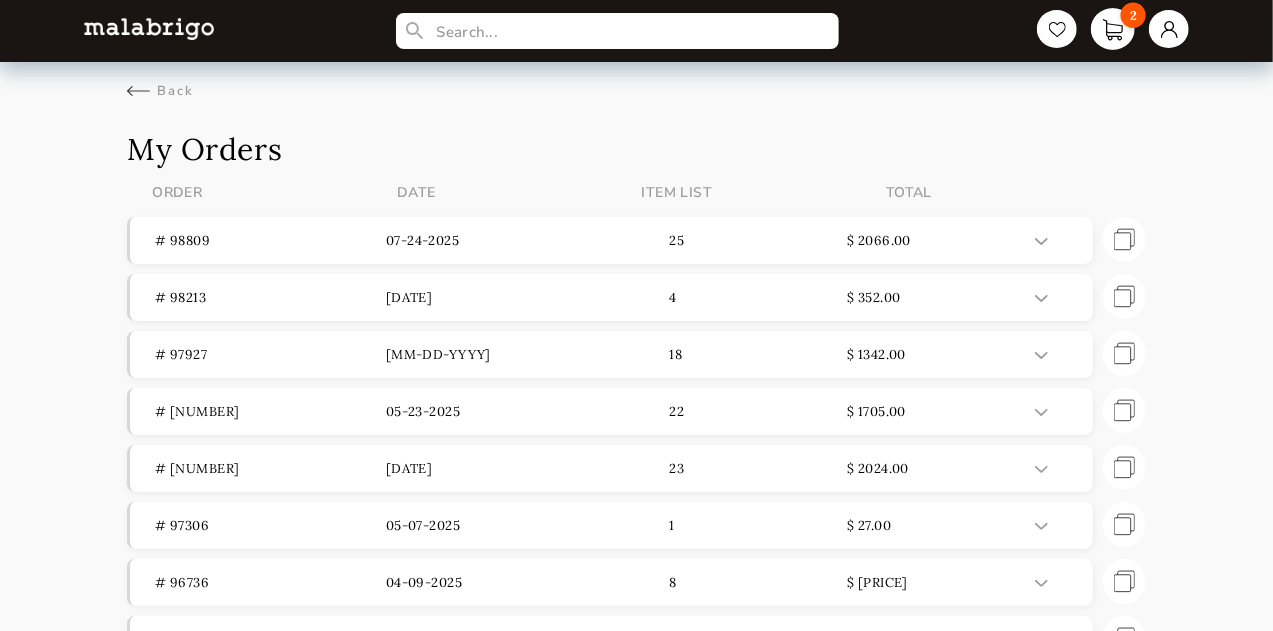 click on "2" at bounding box center (1113, 29) 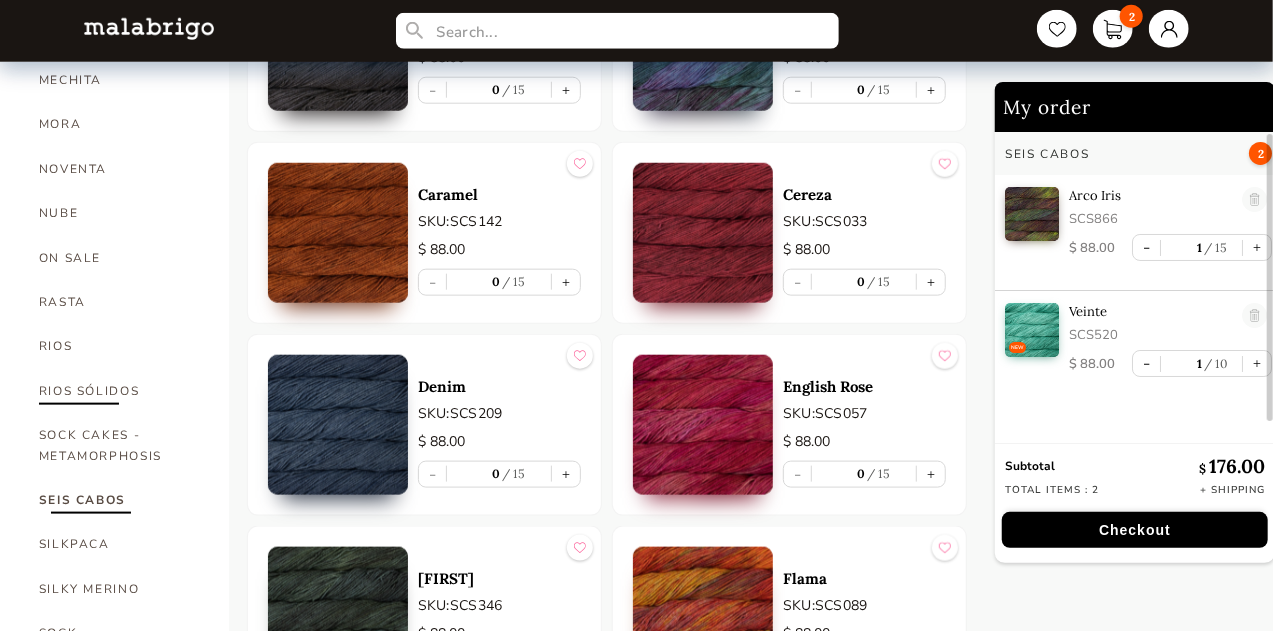 scroll, scrollTop: 976, scrollLeft: 0, axis: vertical 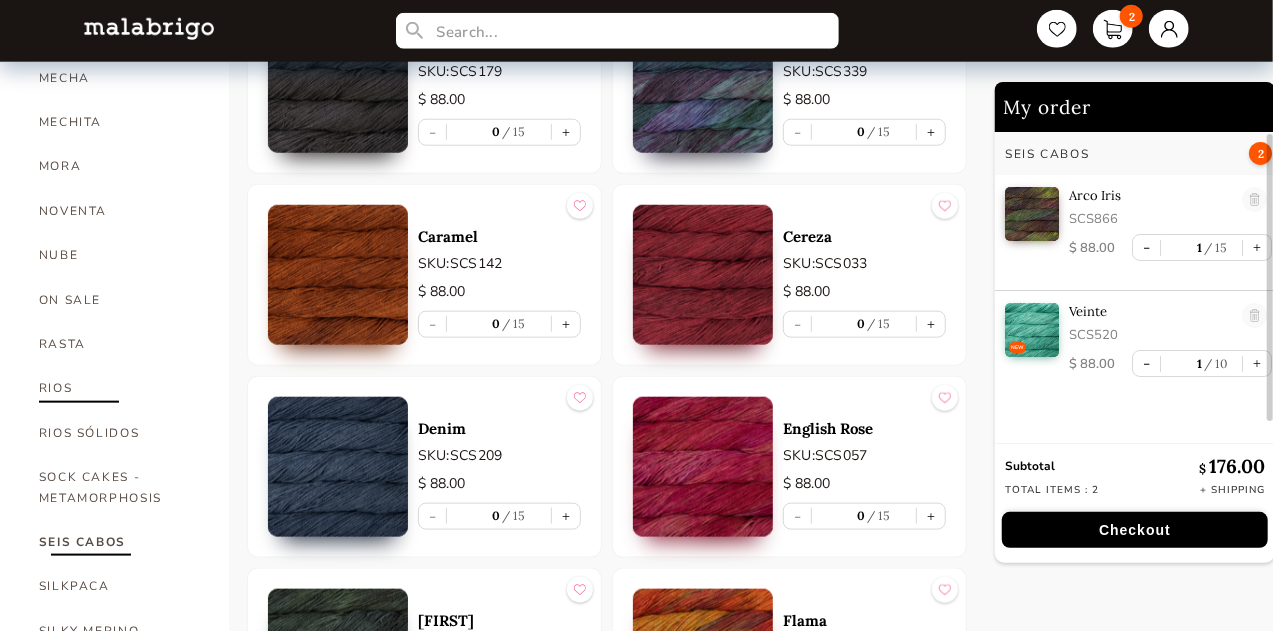click on "RIOS" at bounding box center [119, 388] 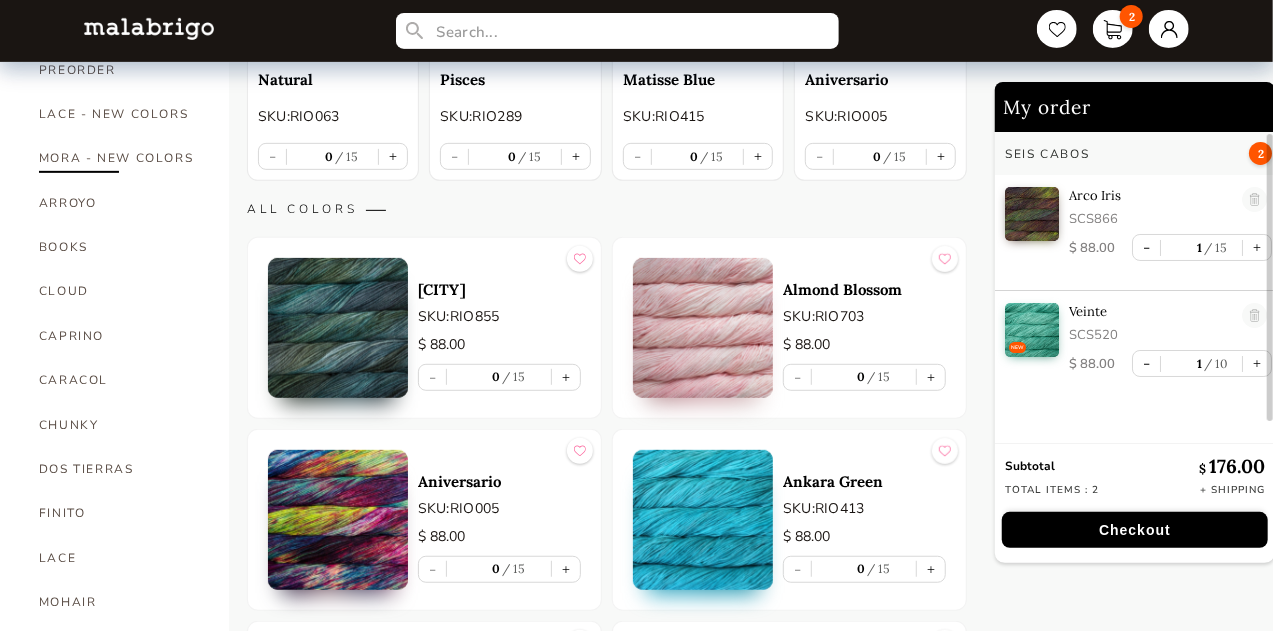 scroll, scrollTop: 408, scrollLeft: 0, axis: vertical 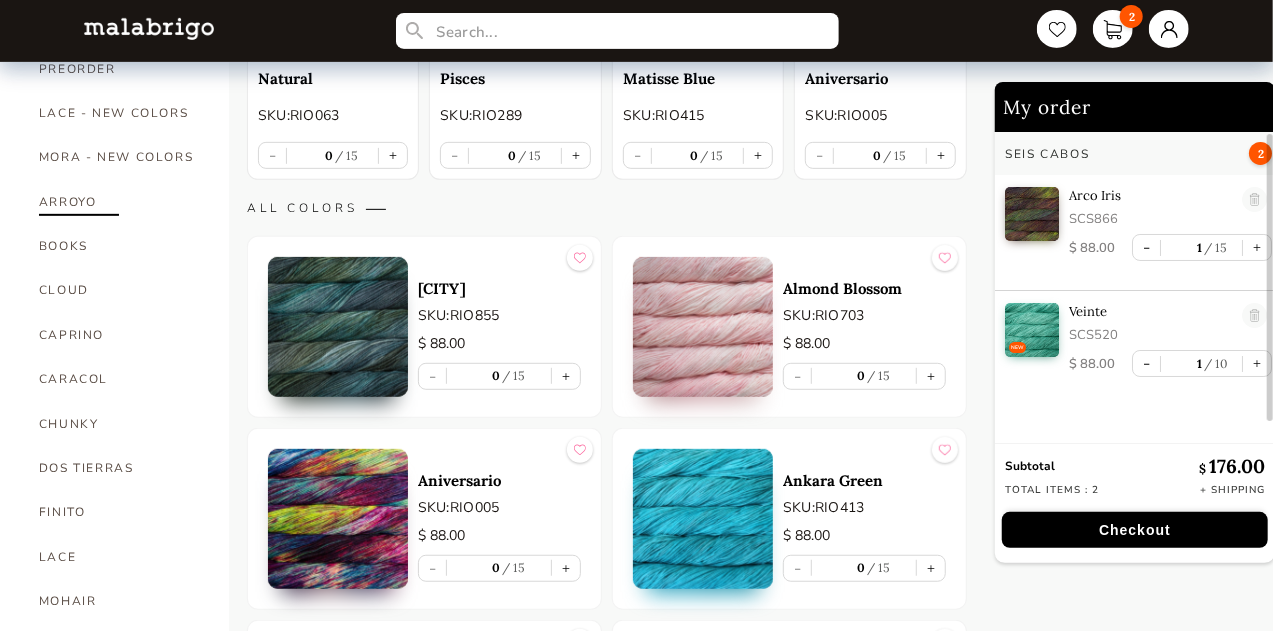click on "ARROYO" at bounding box center (119, 202) 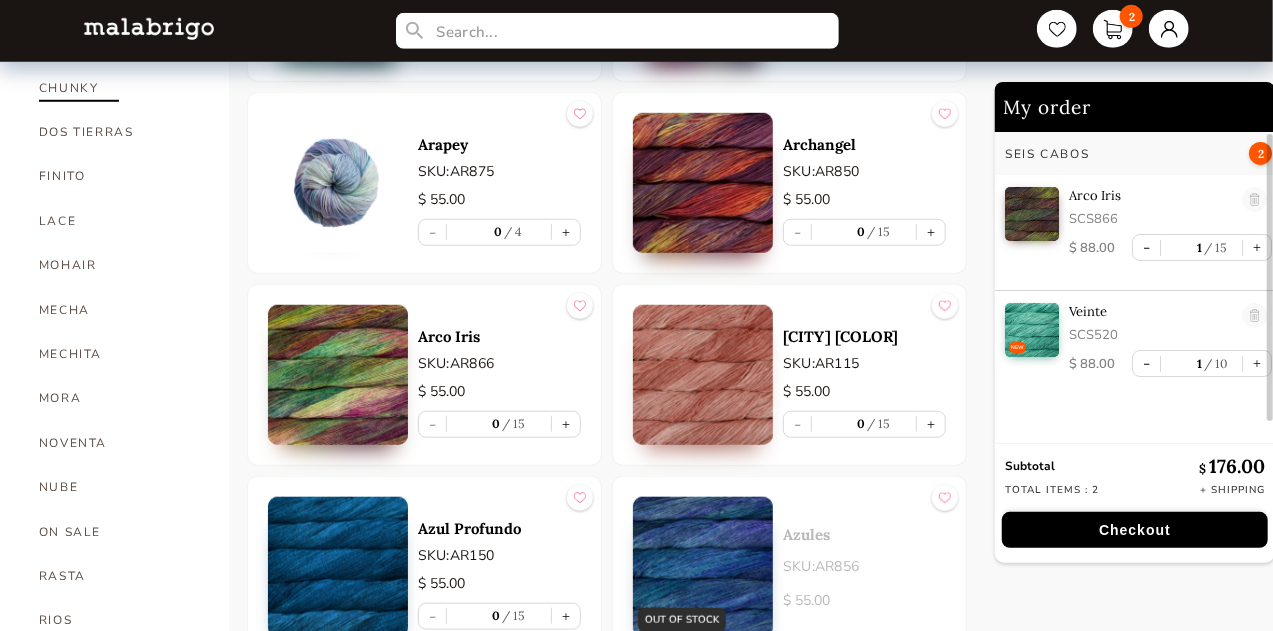 scroll, scrollTop: 755, scrollLeft: 0, axis: vertical 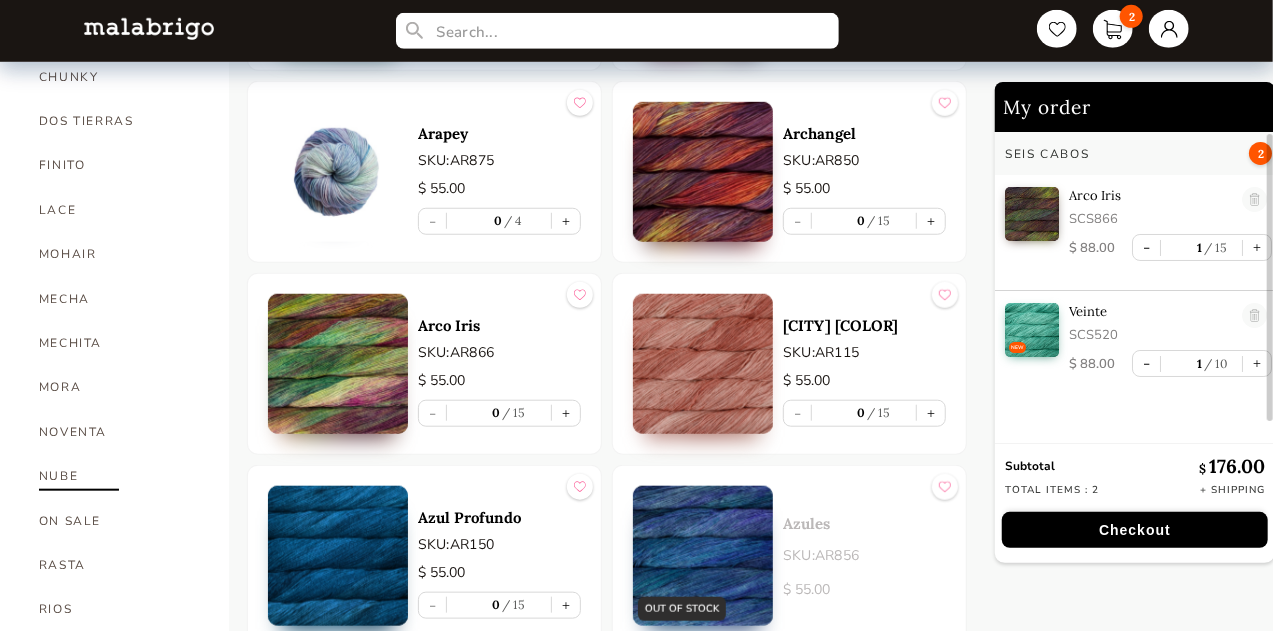click on "NUBE" at bounding box center [119, 476] 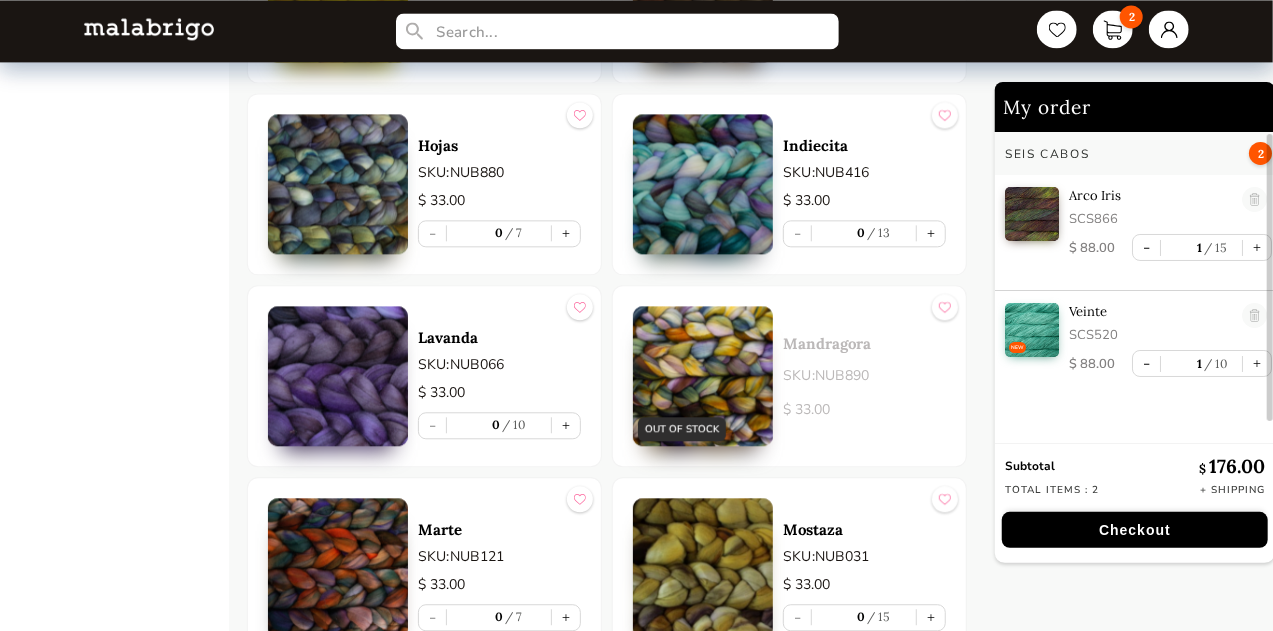 scroll, scrollTop: 2278, scrollLeft: 0, axis: vertical 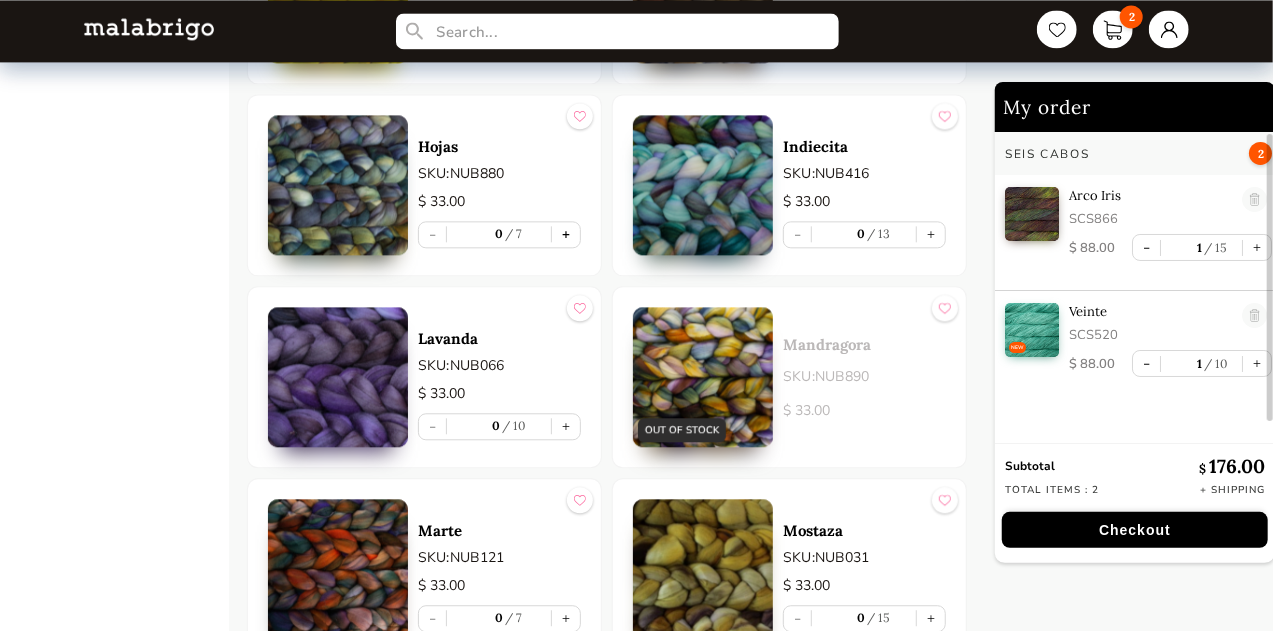 click on "+" at bounding box center [566, 234] 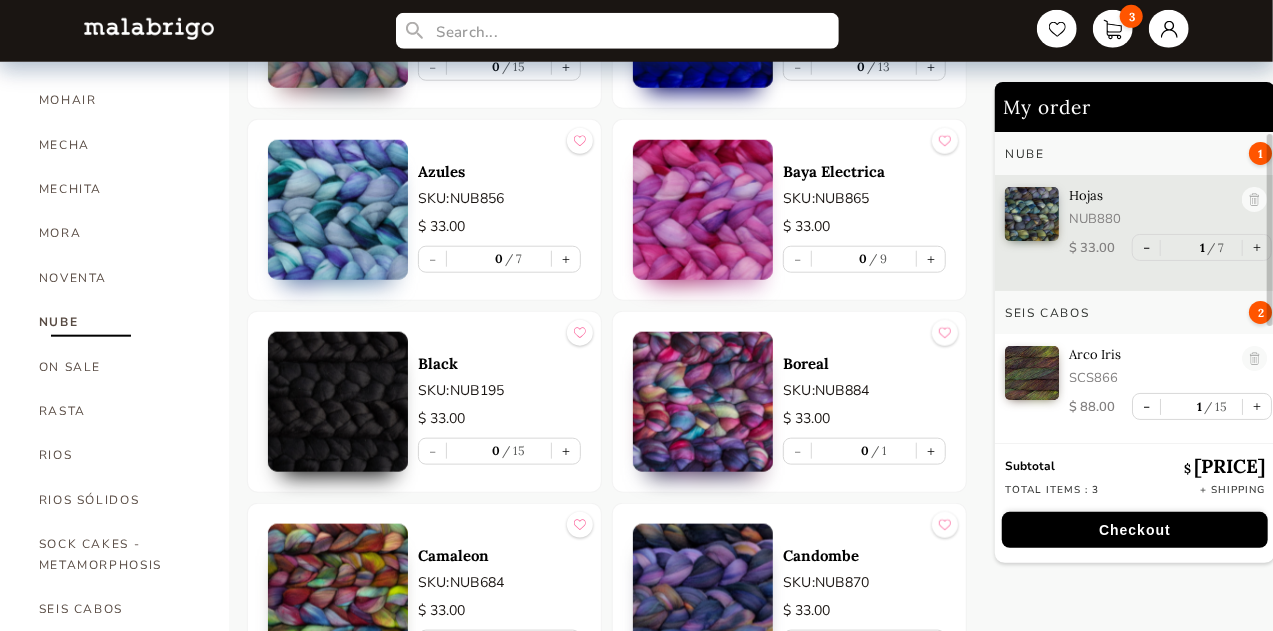 scroll, scrollTop: 910, scrollLeft: 0, axis: vertical 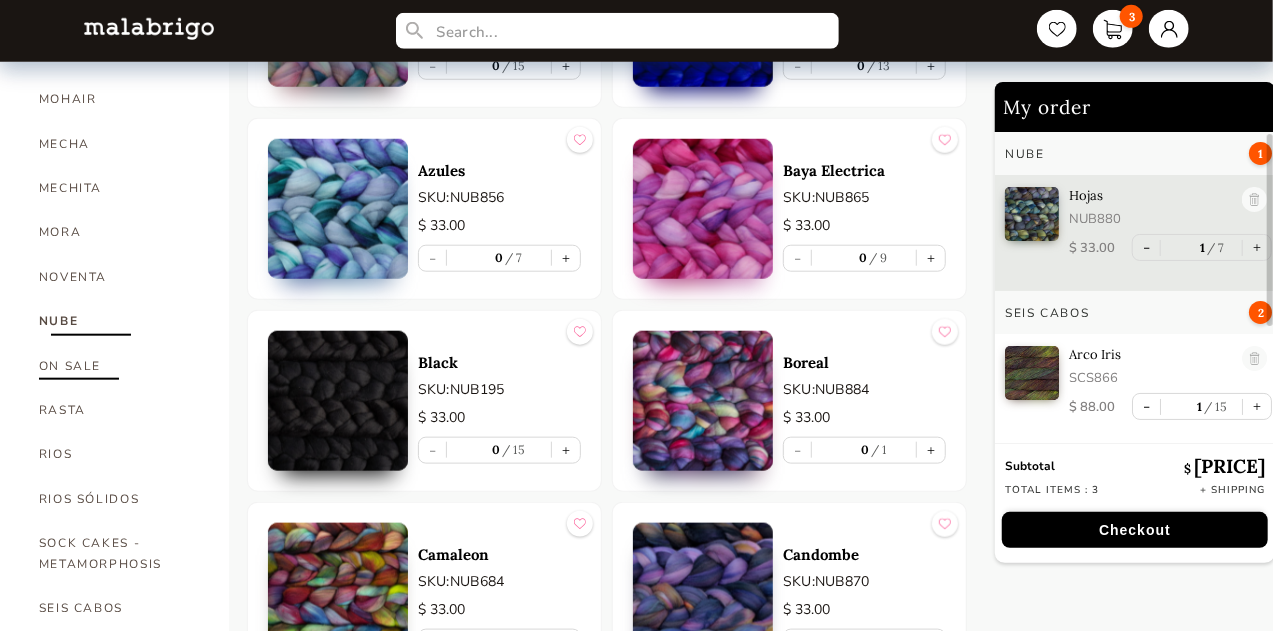 click on "ON SALE" at bounding box center (119, 366) 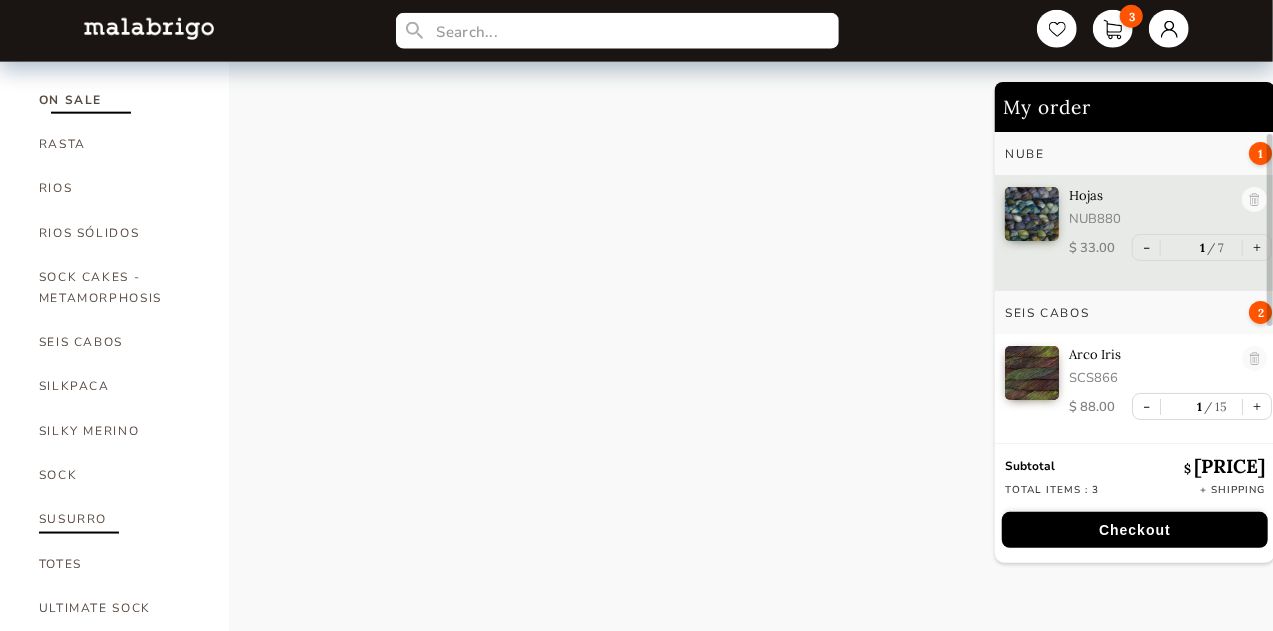 scroll, scrollTop: 1210, scrollLeft: 0, axis: vertical 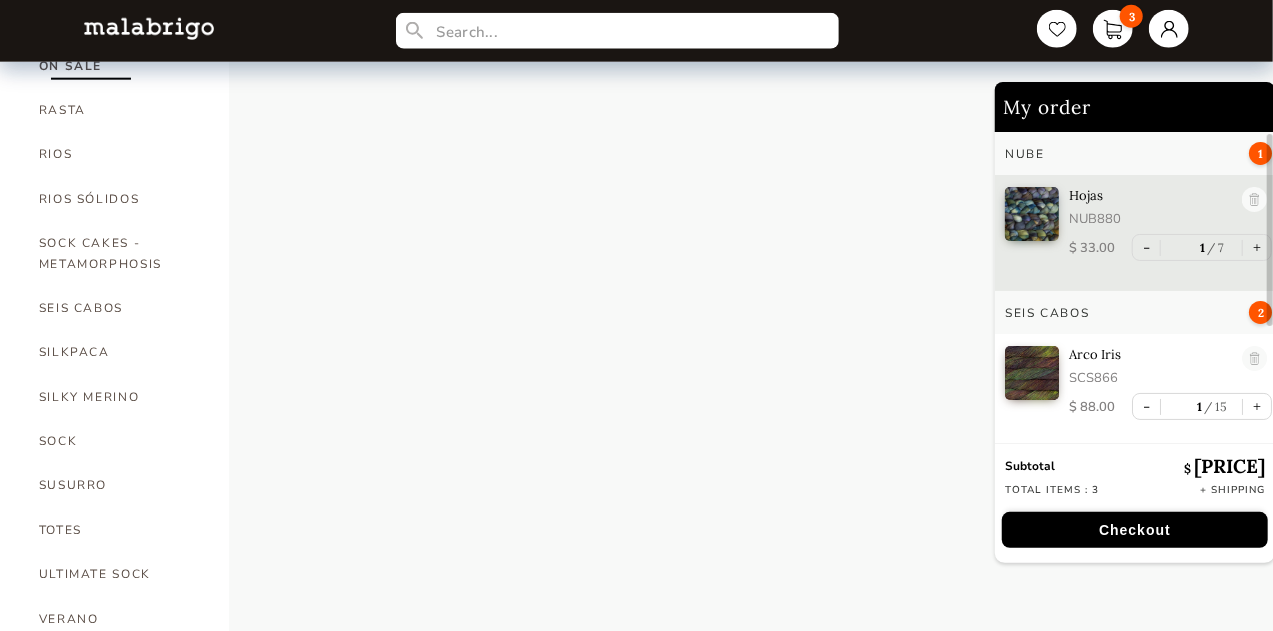 click on "WORSTED" at bounding box center (119, 707) 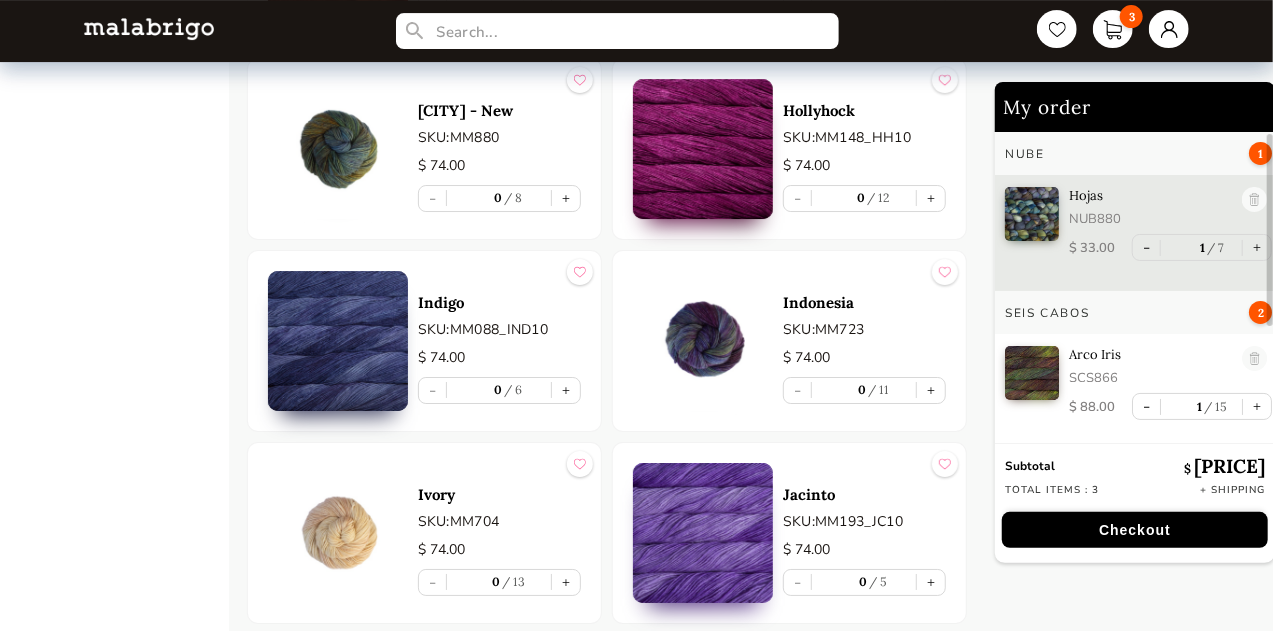 scroll, scrollTop: 3497, scrollLeft: 0, axis: vertical 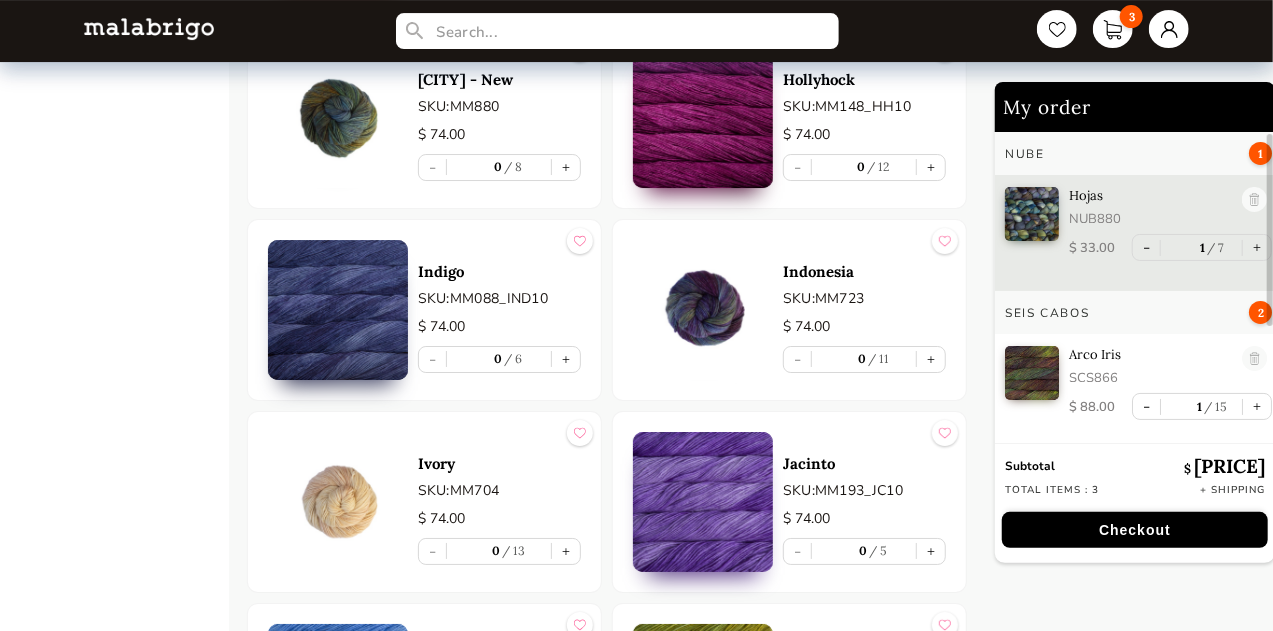 click on "My order Nube 1 Hojas NUB880 $ [PRICE] - 1 7 + Seis Cabos 2 Arco Iris SCS866 $ [PRICE] - 1 15 + NEW Veinte SCS520 $ [PRICE] - 1 10 + Subtotal $ [PRICE] Total items : 3 + Shipping Checkout" at bounding box center (1129, 811) 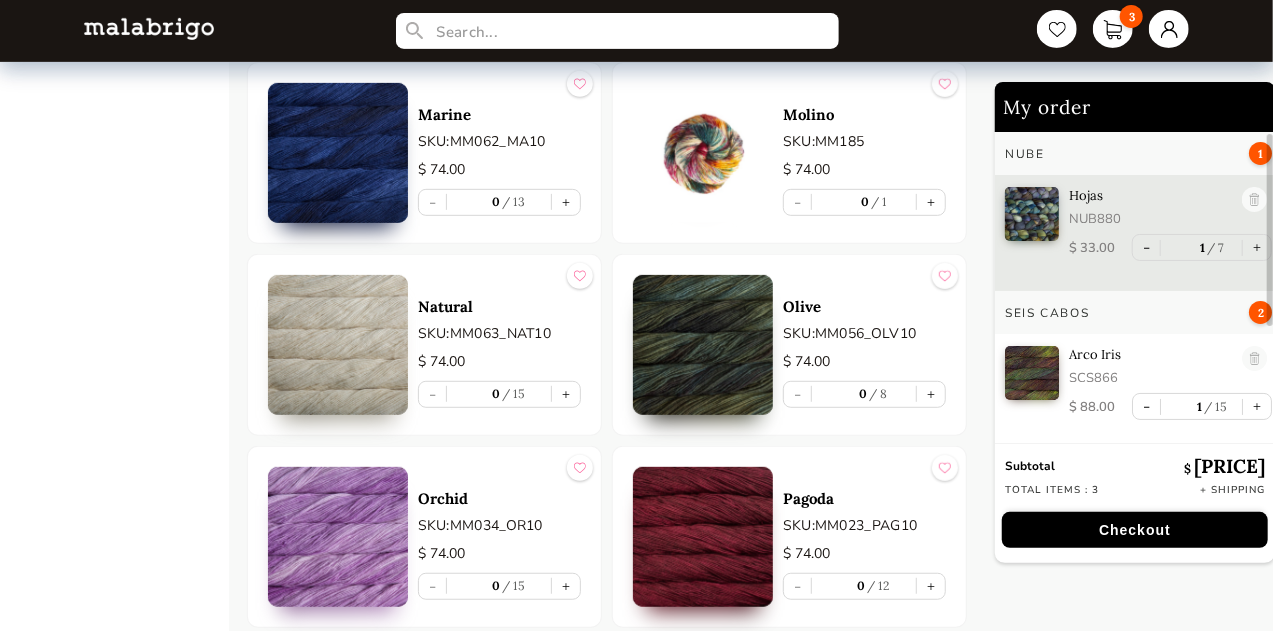 scroll, scrollTop: 4229, scrollLeft: 0, axis: vertical 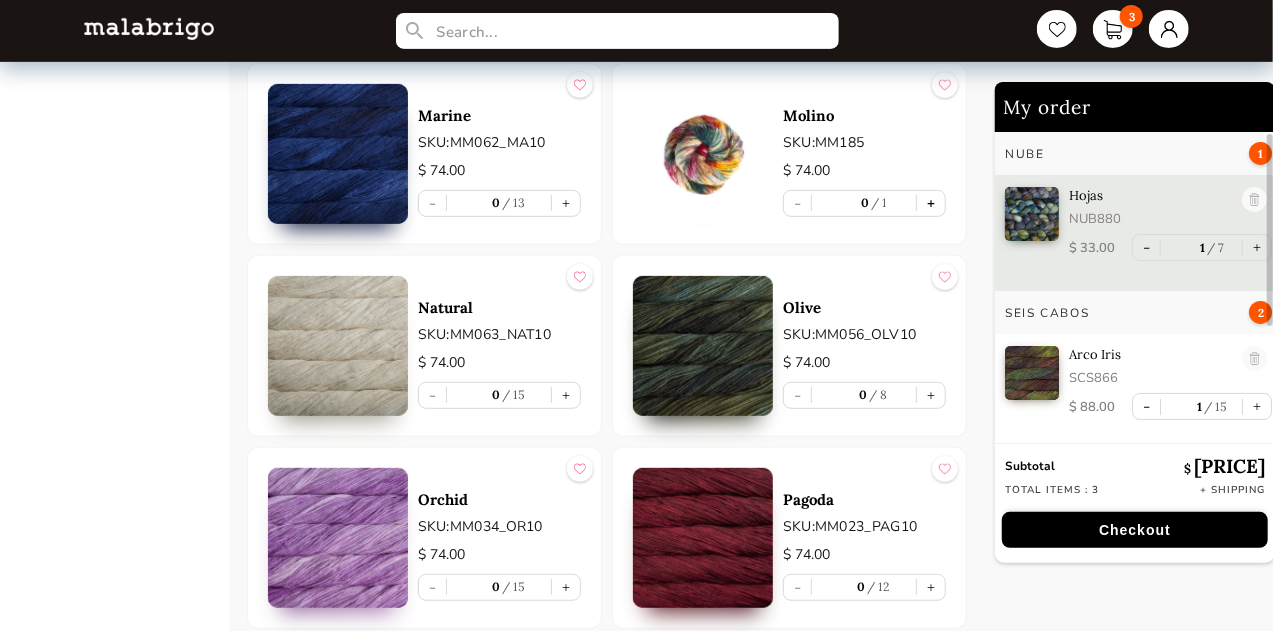 click on "+" at bounding box center (931, 203) 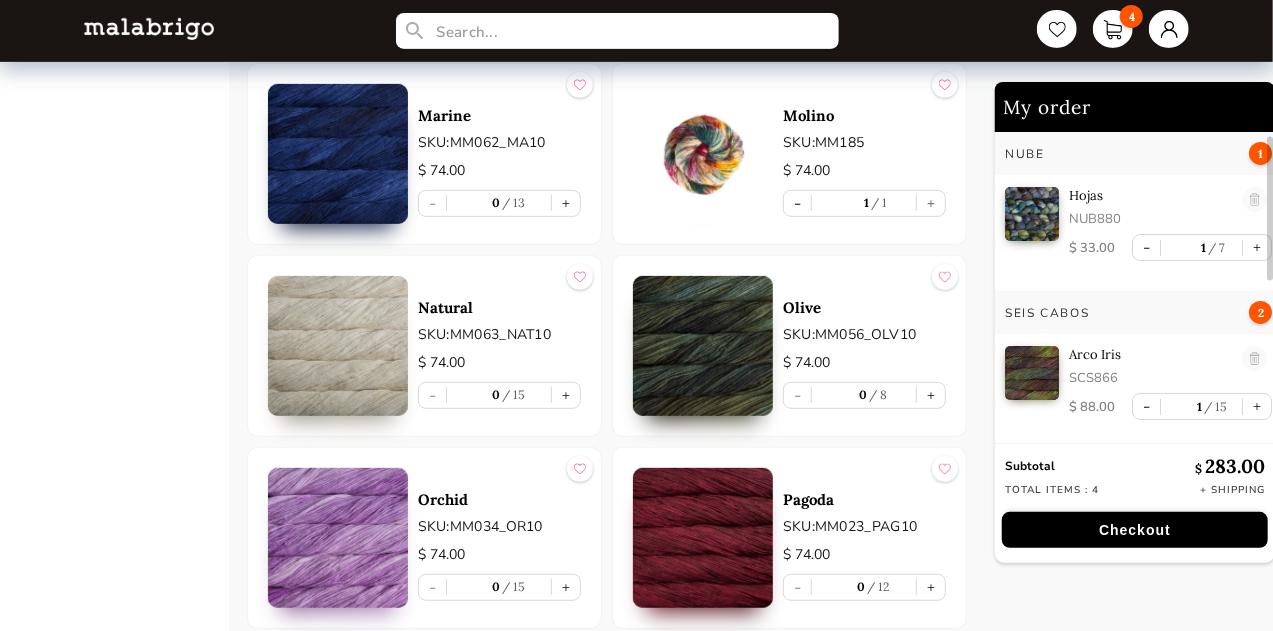 scroll, scrollTop: 178, scrollLeft: 0, axis: vertical 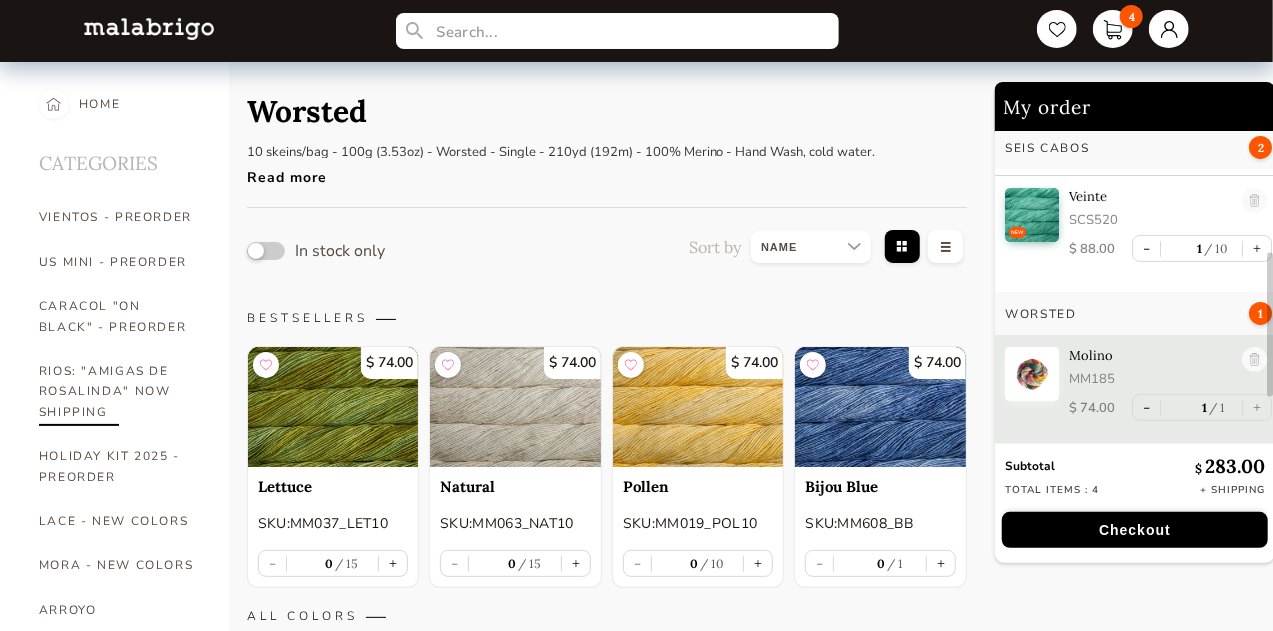 click on "RIOS: "AMIGAS DE ROSALINDA" NOW SHIPPING" at bounding box center (119, 391) 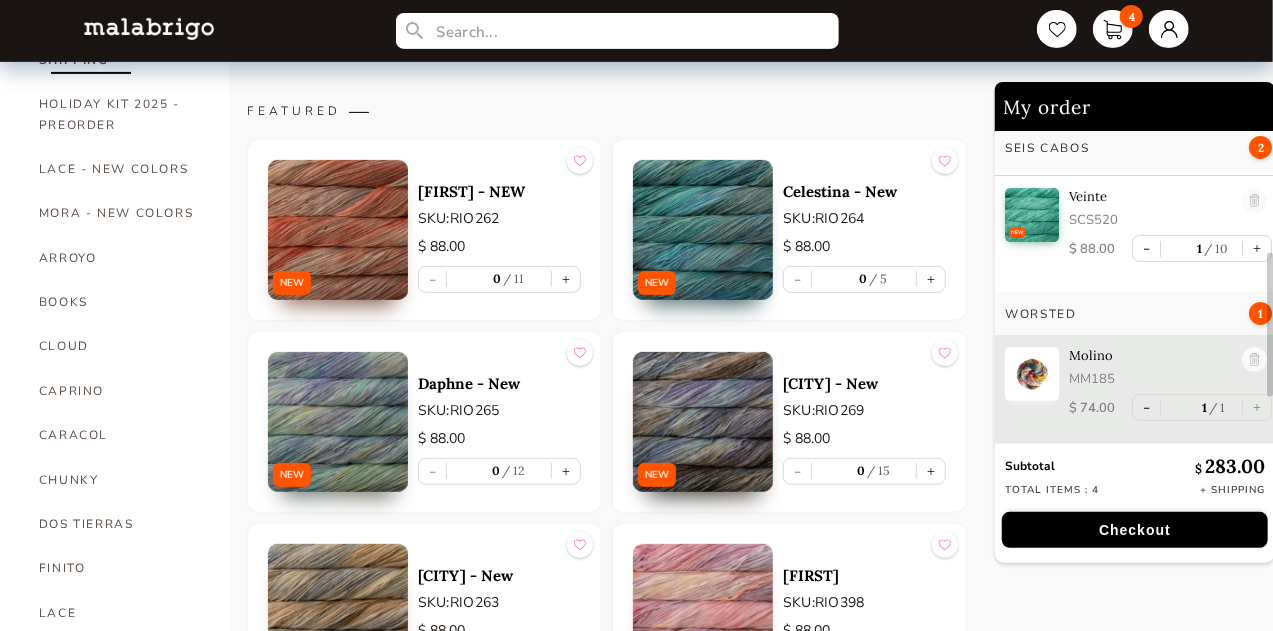 scroll, scrollTop: 394, scrollLeft: 0, axis: vertical 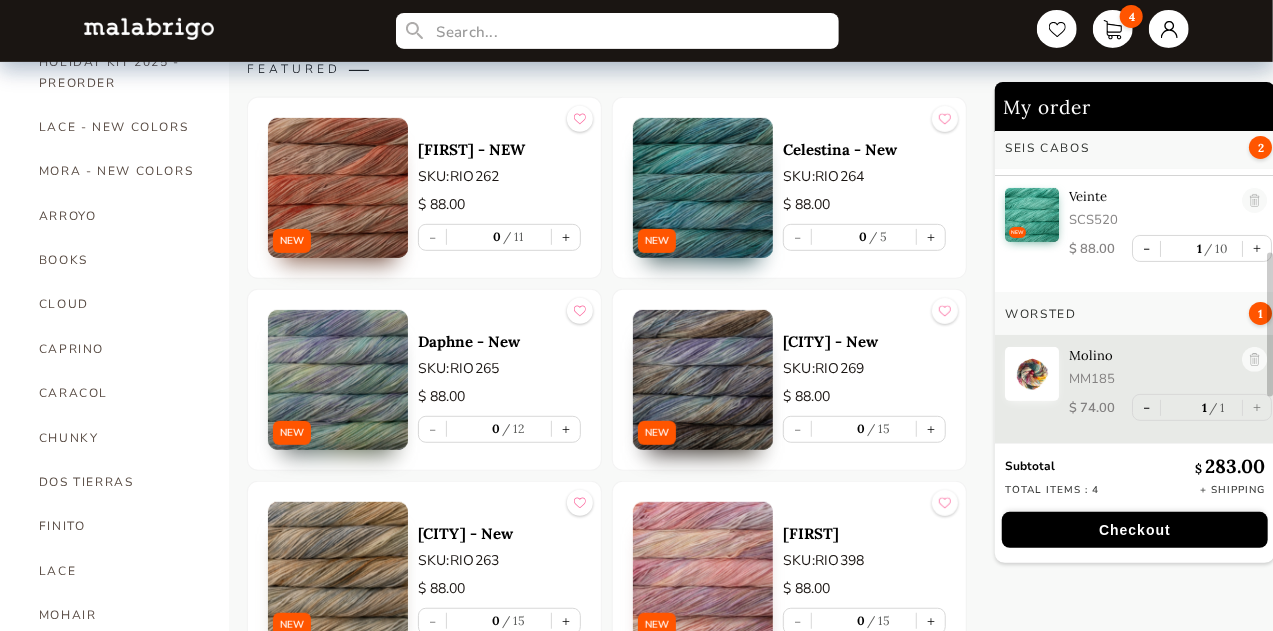 click at bounding box center (338, 188) 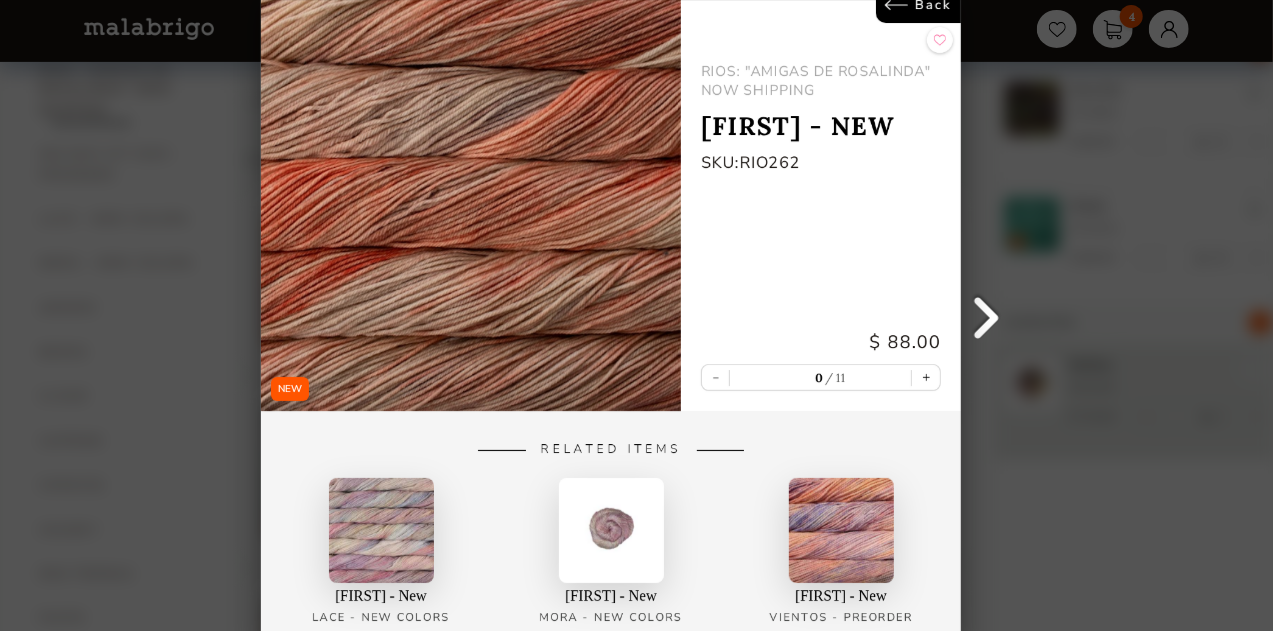 scroll, scrollTop: 268, scrollLeft: 0, axis: vertical 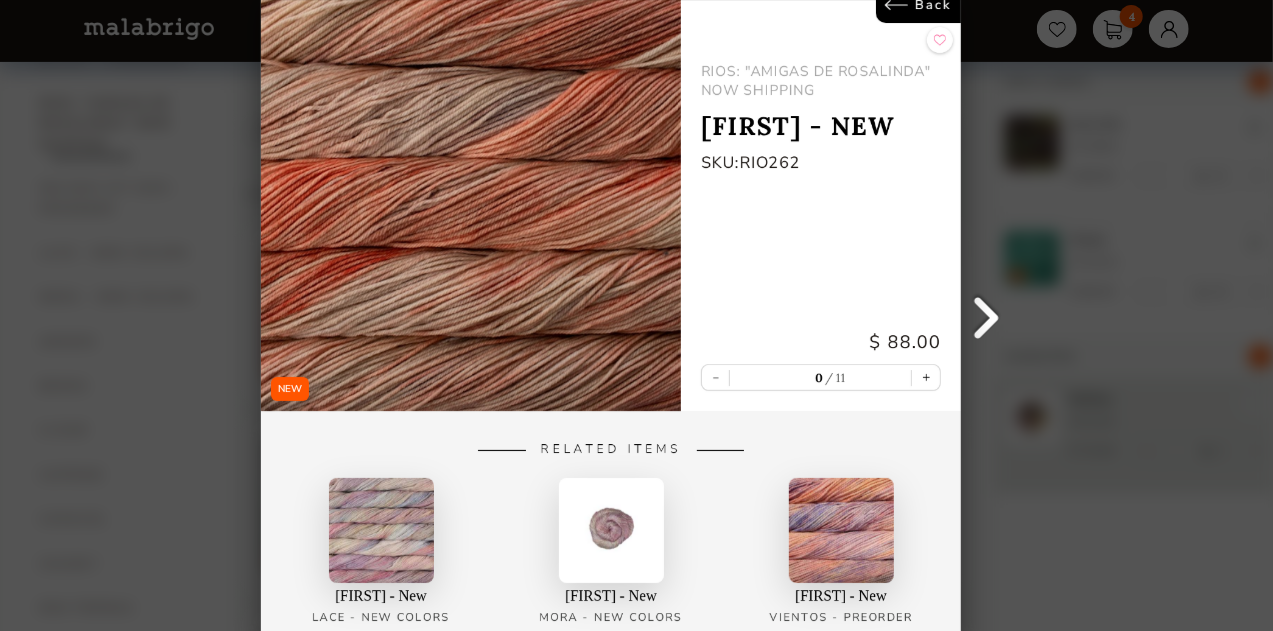 click on "Back" at bounding box center (919, 5) 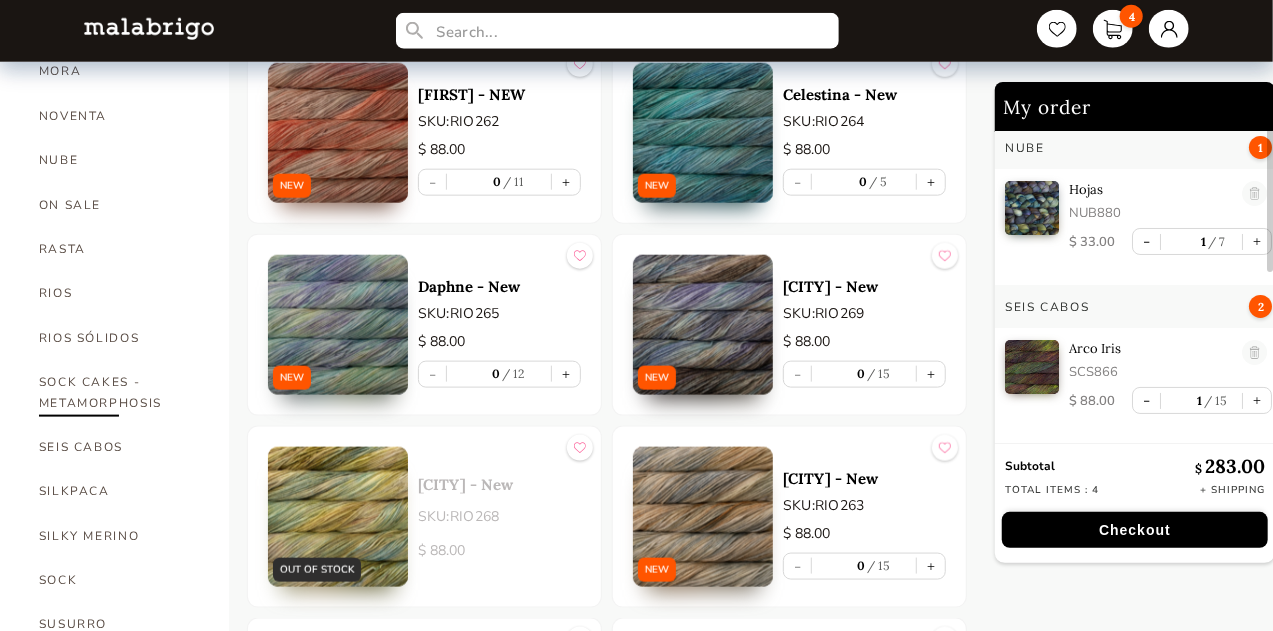 scroll, scrollTop: 1073, scrollLeft: 0, axis: vertical 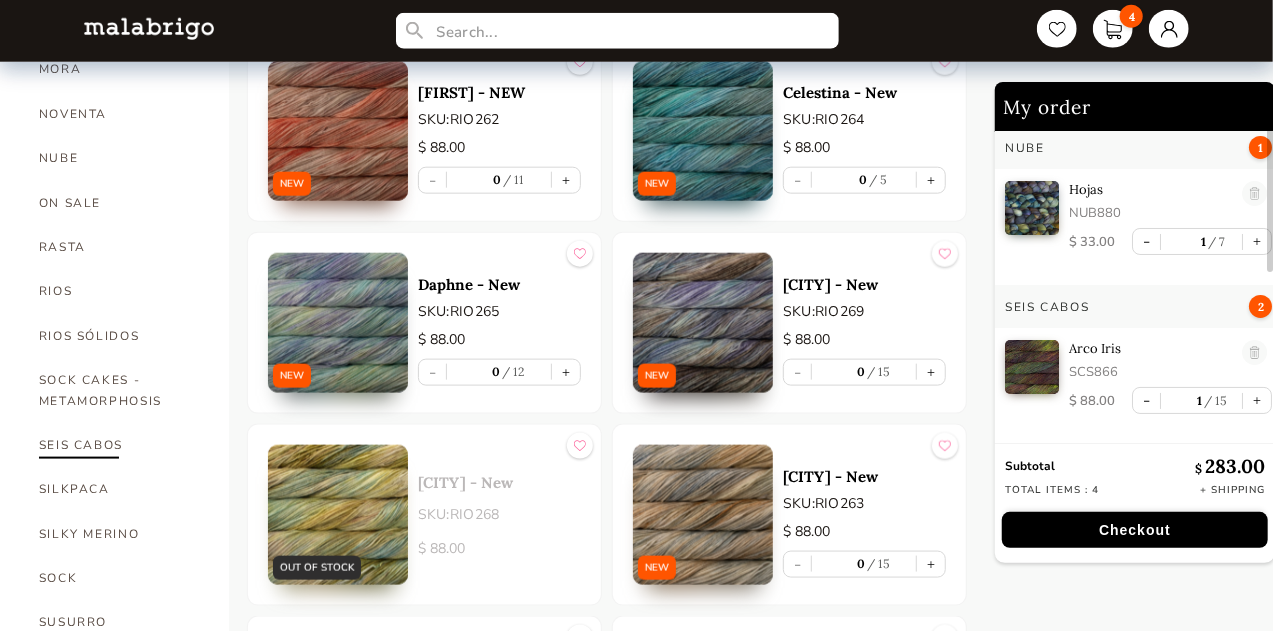 click on "SEIS CABOS" at bounding box center [119, 445] 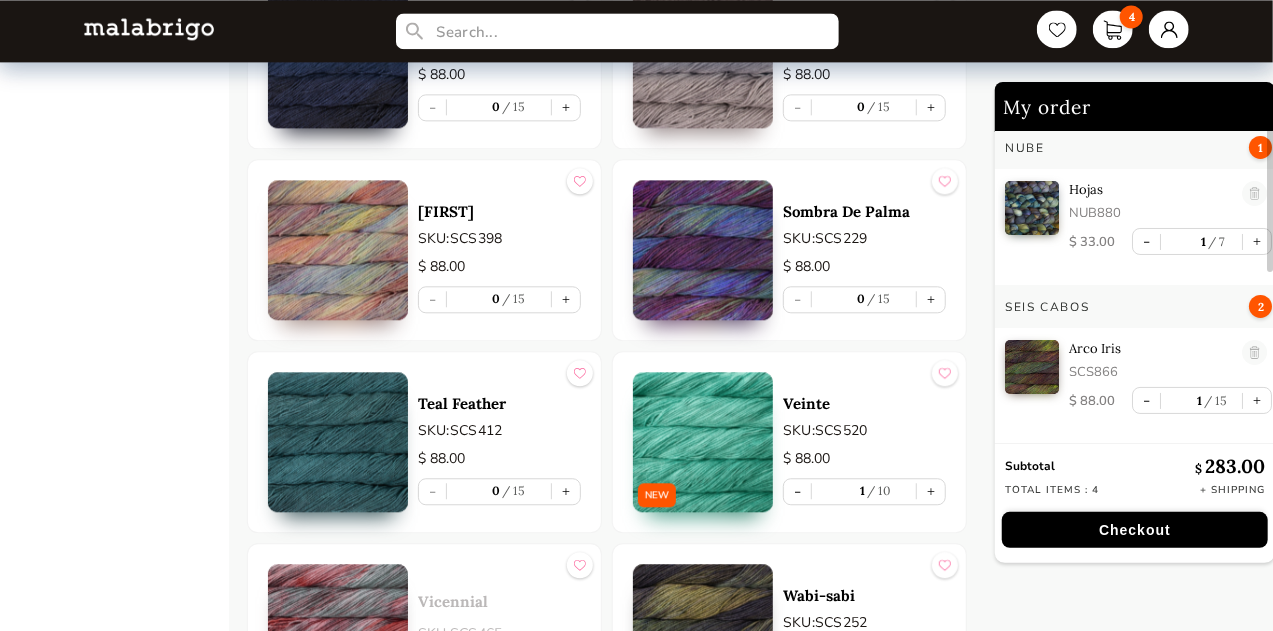 scroll, scrollTop: 2346, scrollLeft: 0, axis: vertical 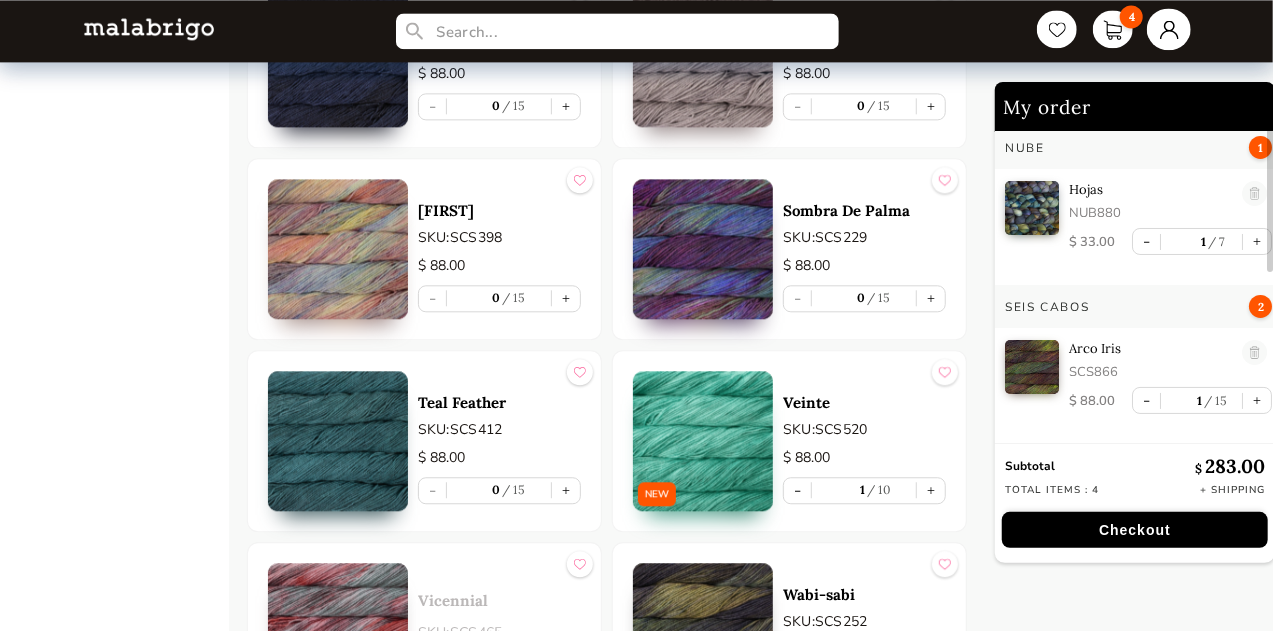 click at bounding box center (1169, 29) 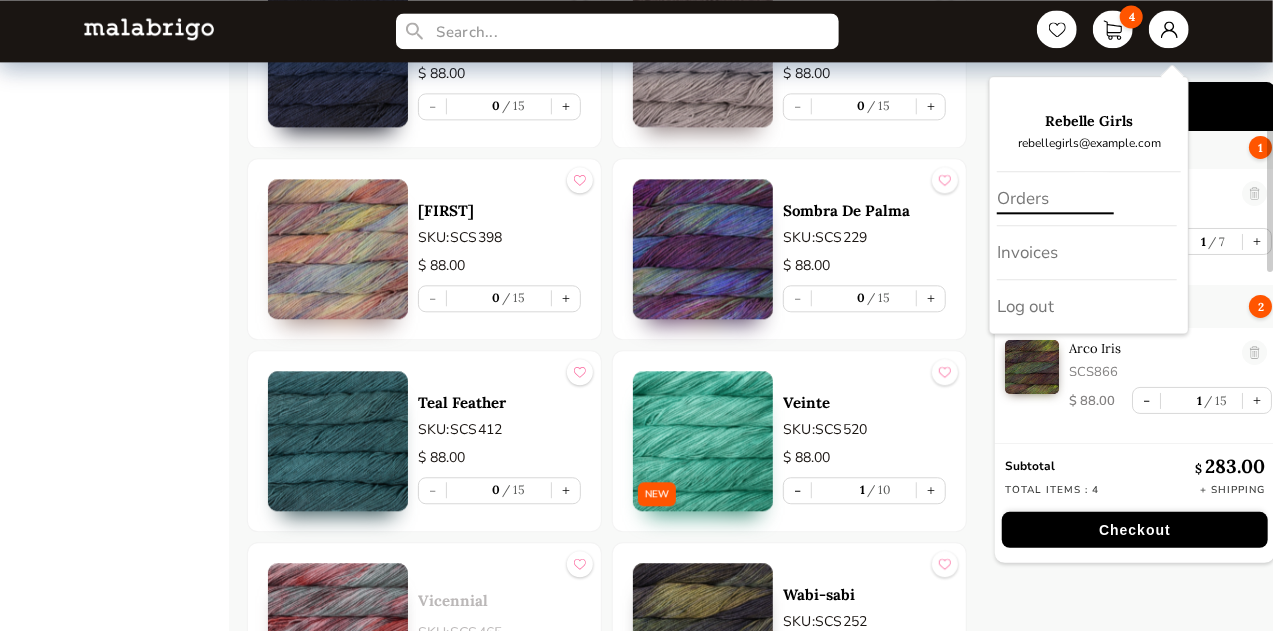 click on "Orders" at bounding box center (1087, 199) 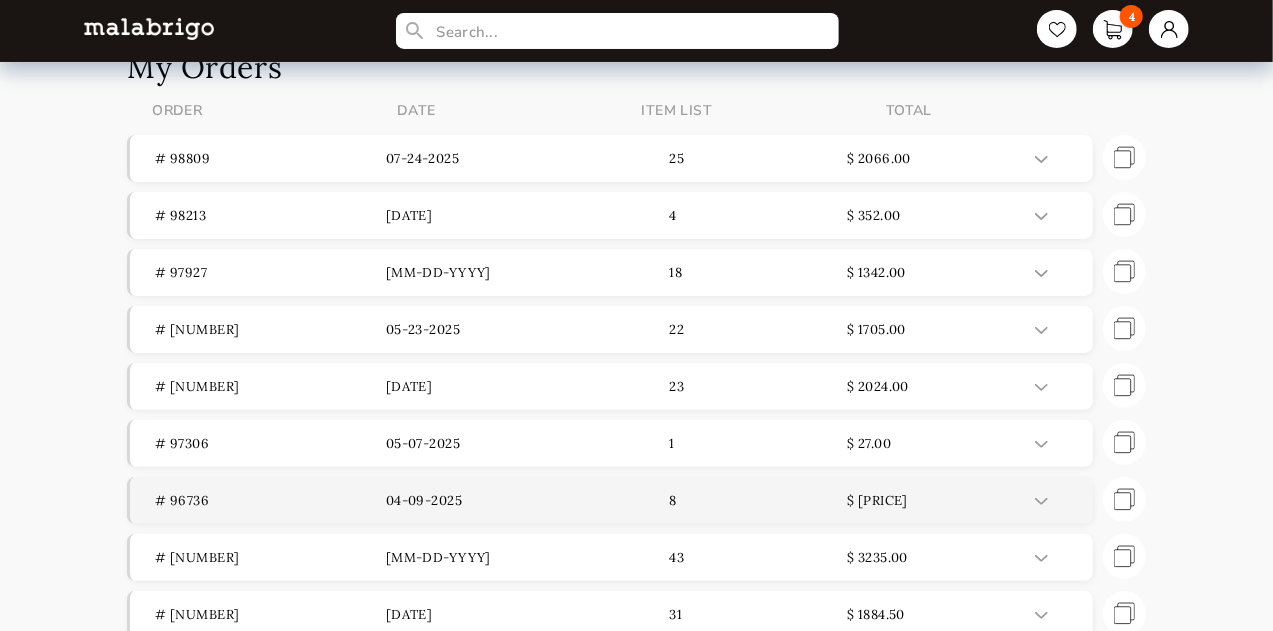 scroll, scrollTop: 0, scrollLeft: 0, axis: both 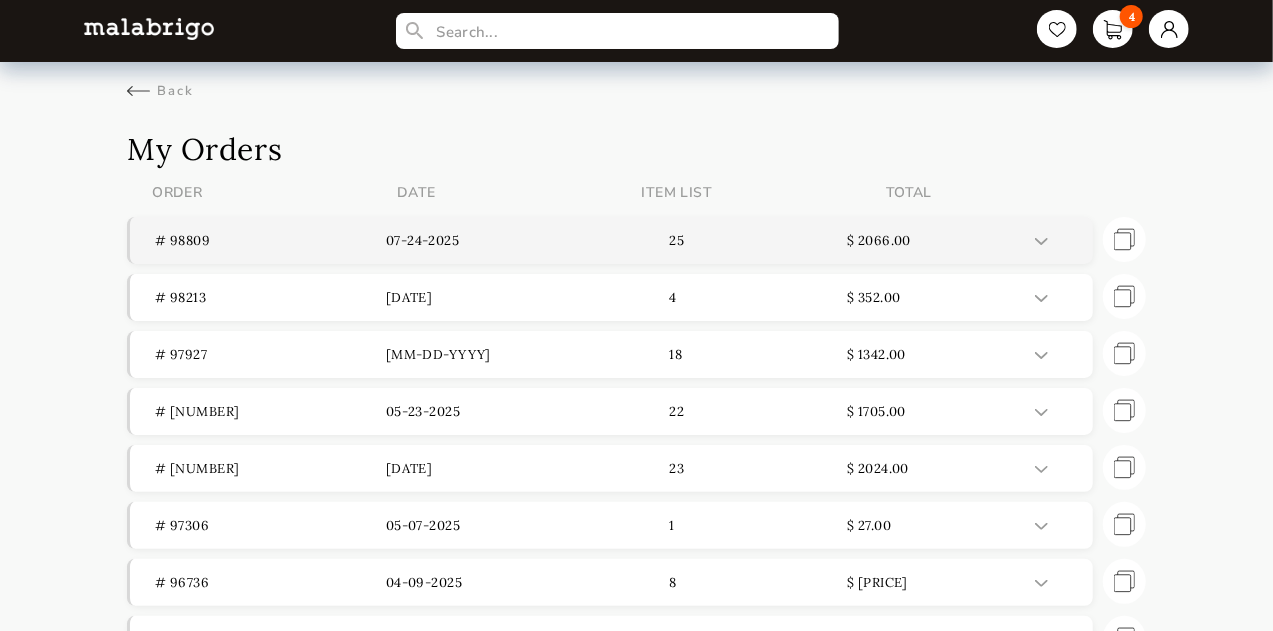 click at bounding box center (1056, 240) 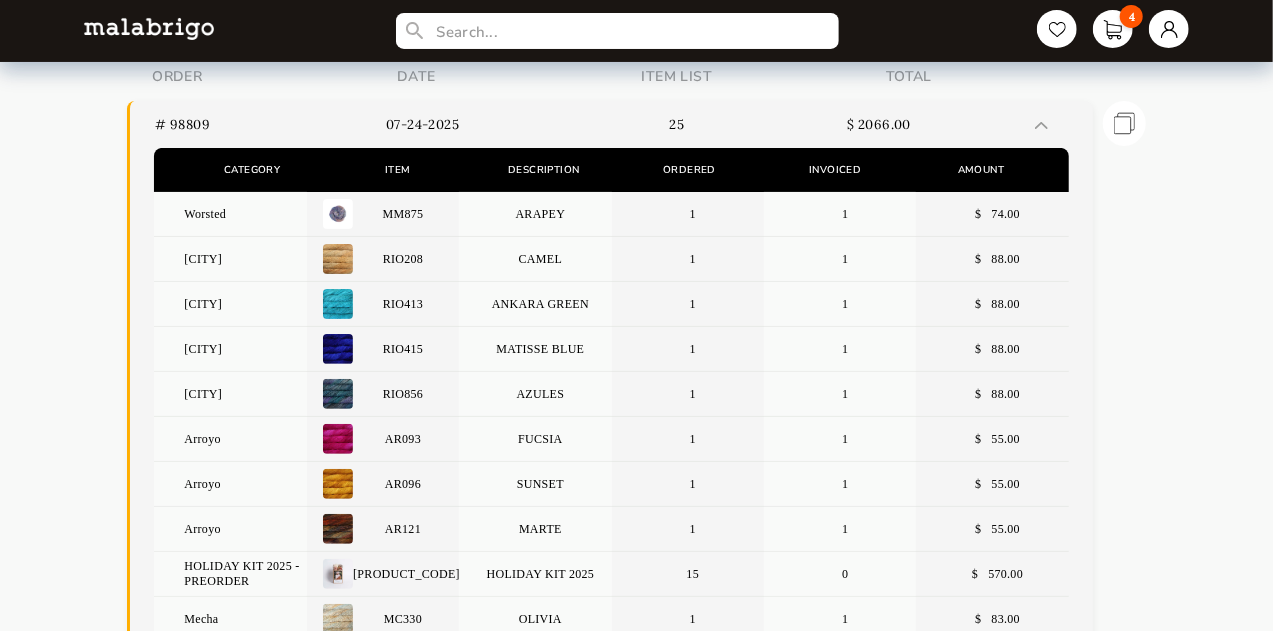 scroll, scrollTop: 0, scrollLeft: 0, axis: both 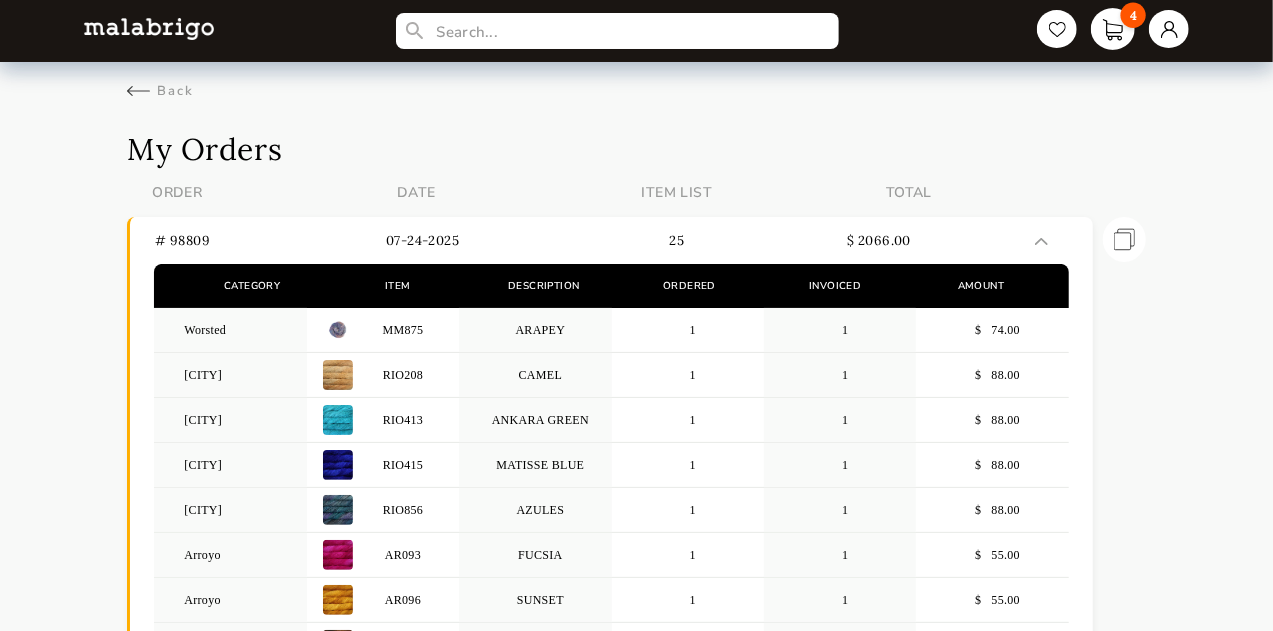 click on "4" at bounding box center [1113, 29] 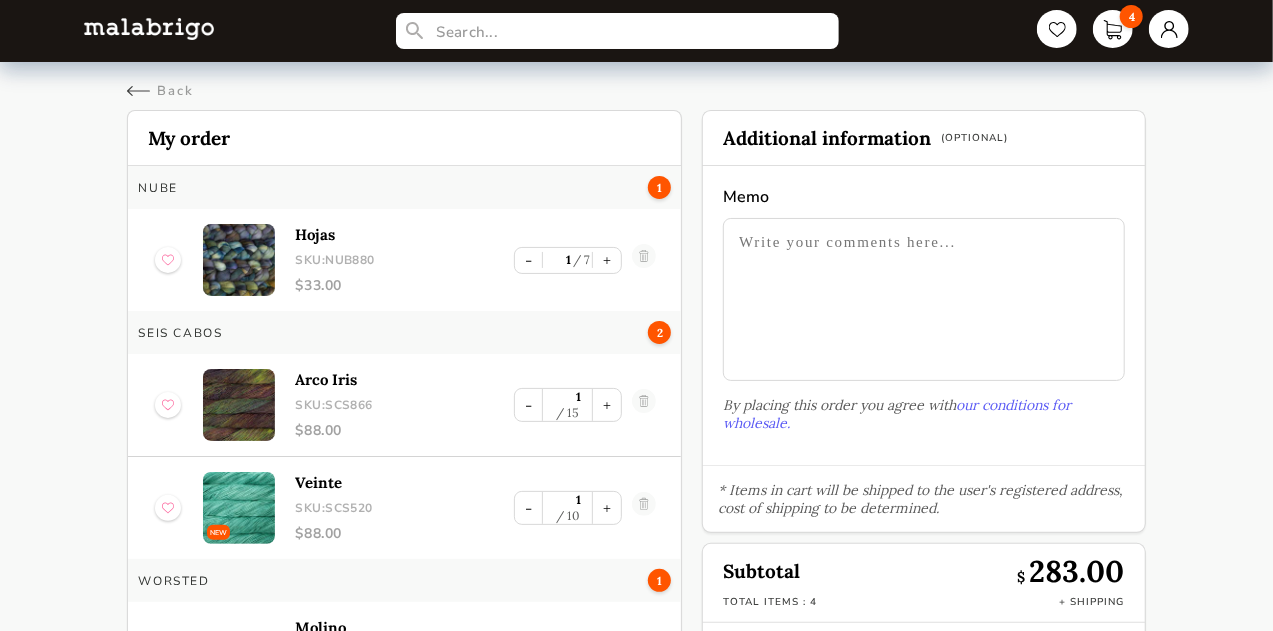 scroll, scrollTop: 120, scrollLeft: 0, axis: vertical 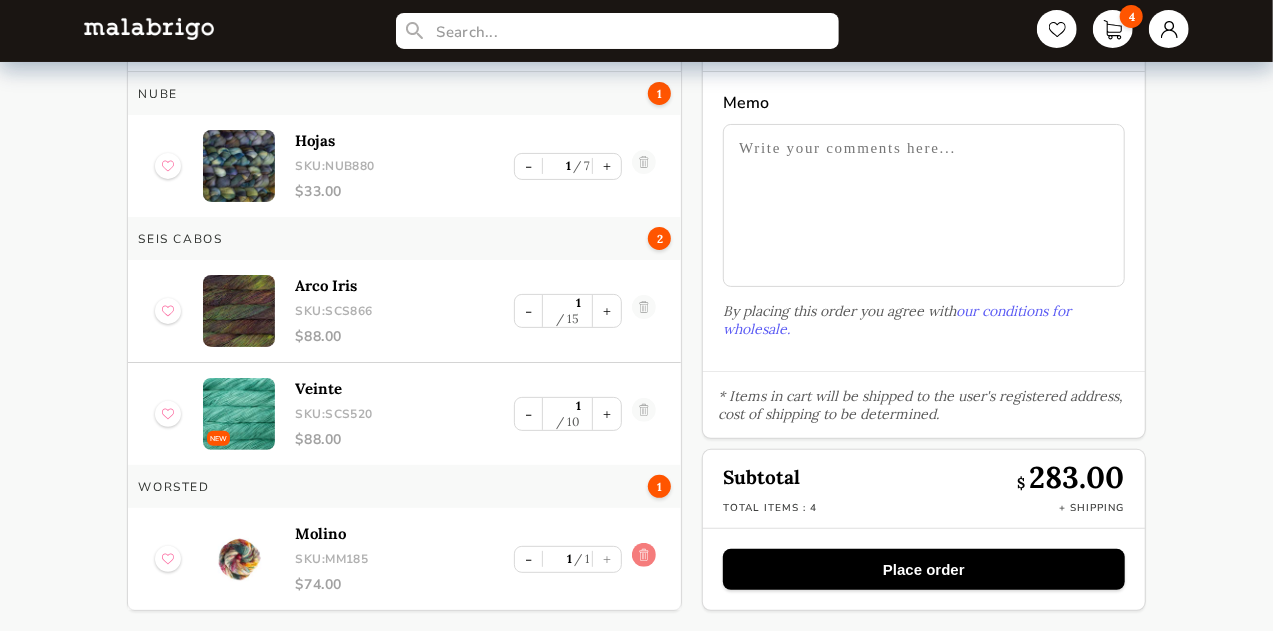 click at bounding box center (644, 559) 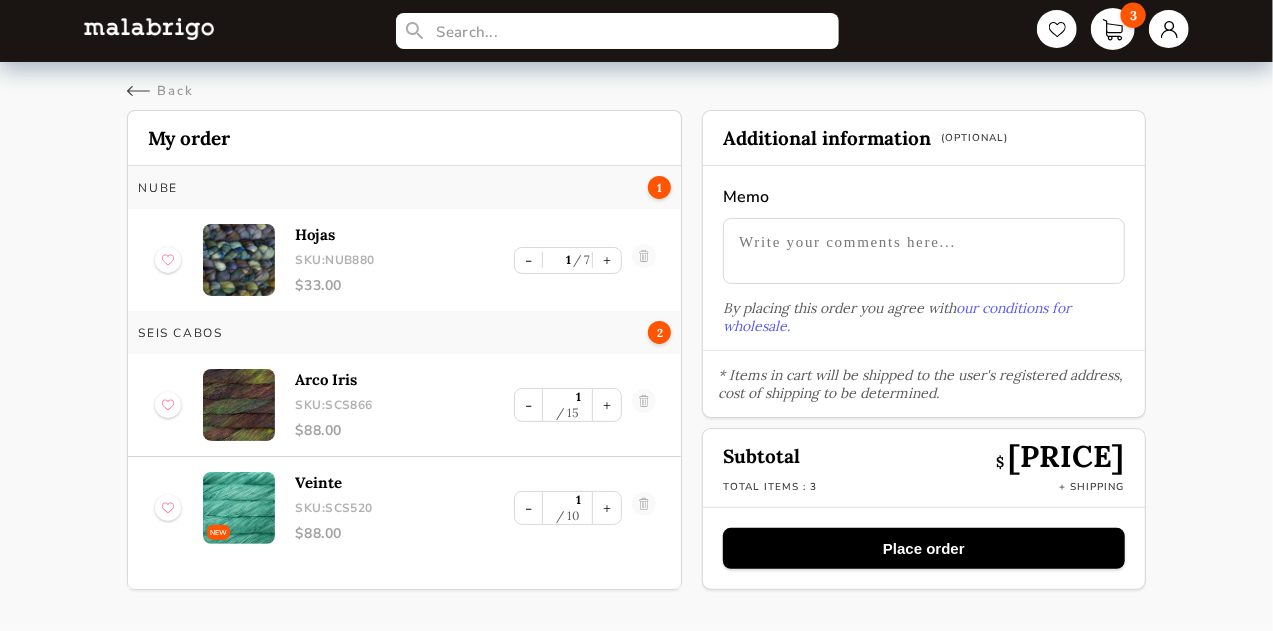 click on "3" at bounding box center [1113, 29] 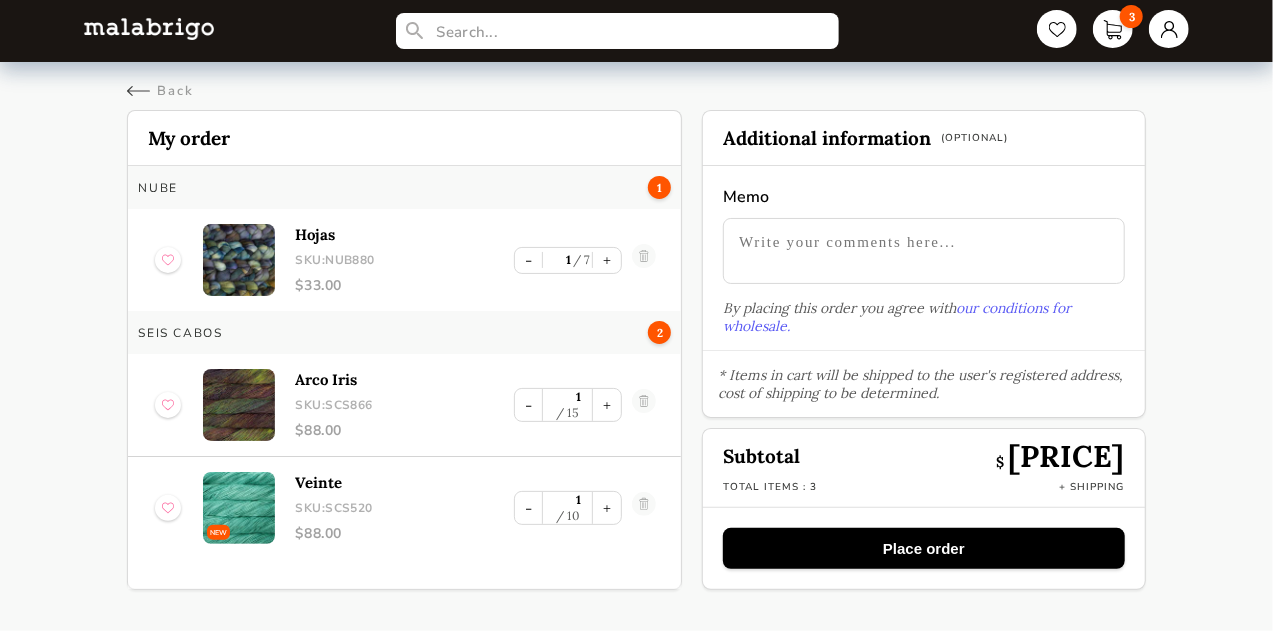 scroll, scrollTop: 15, scrollLeft: 0, axis: vertical 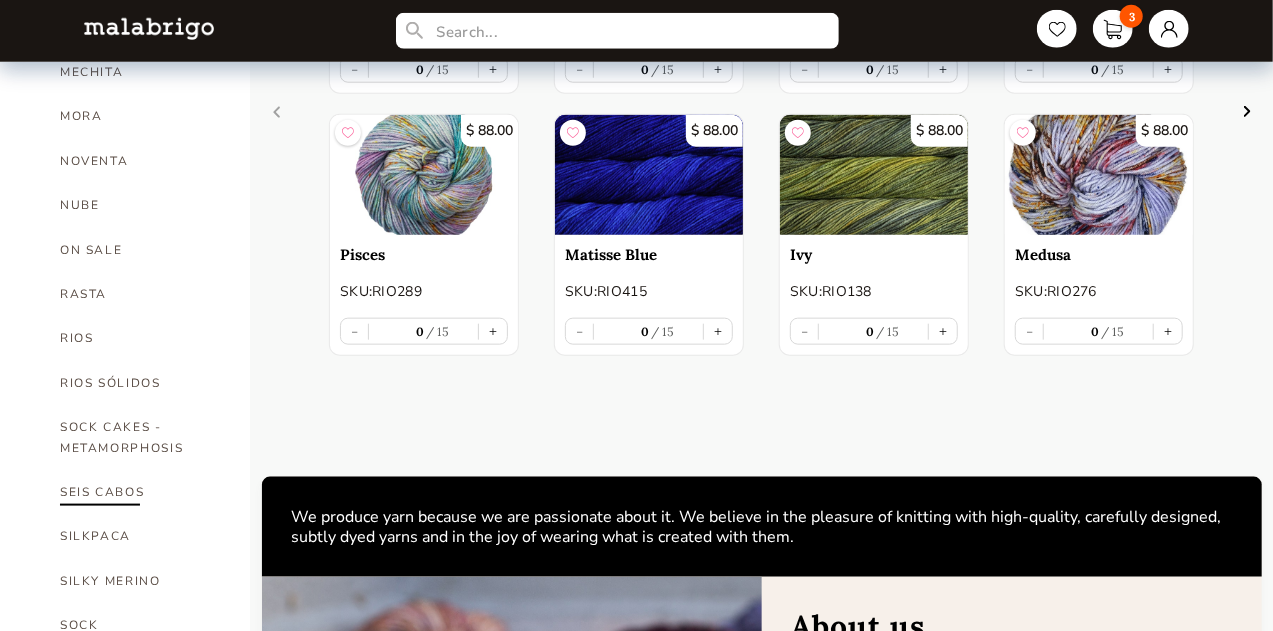 click on "SEIS CABOS" at bounding box center [140, 492] 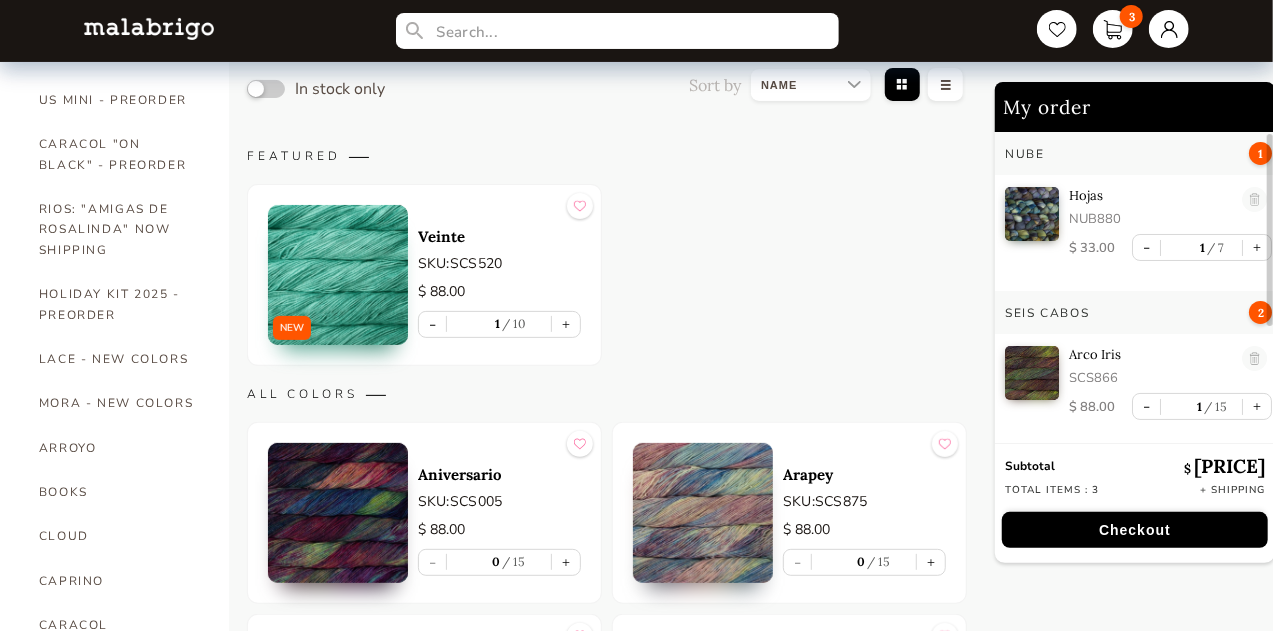 scroll, scrollTop: 150, scrollLeft: 0, axis: vertical 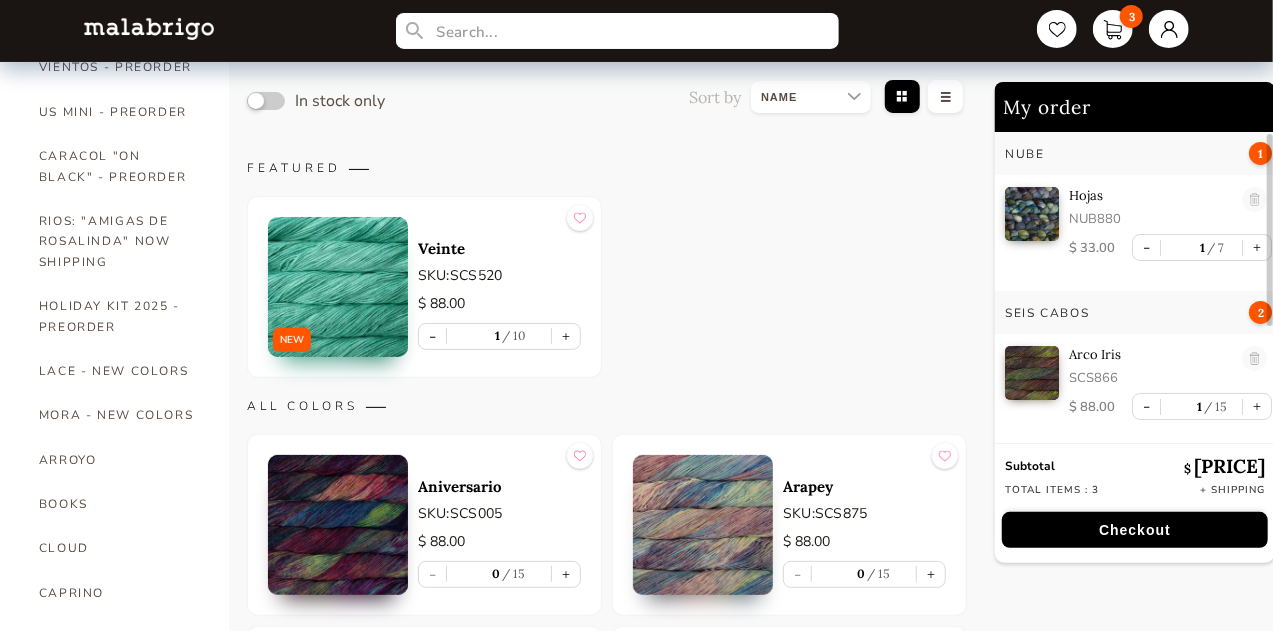 click on "Checkout" at bounding box center [1135, 530] 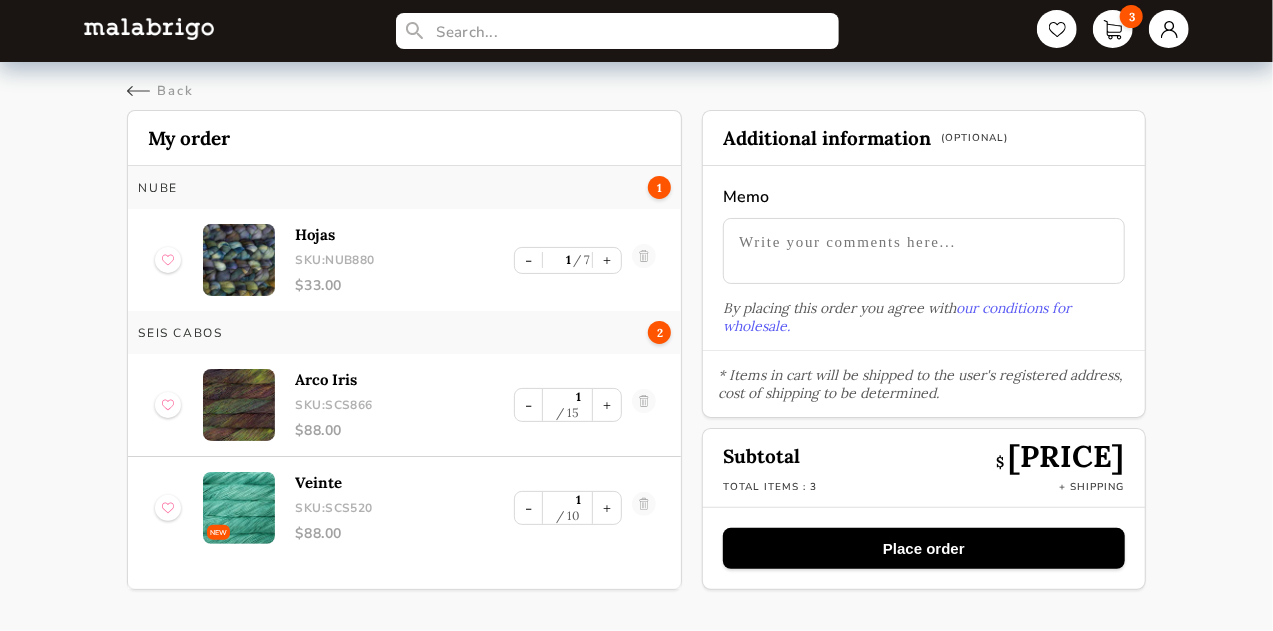 click on "Place order" at bounding box center [923, 548] 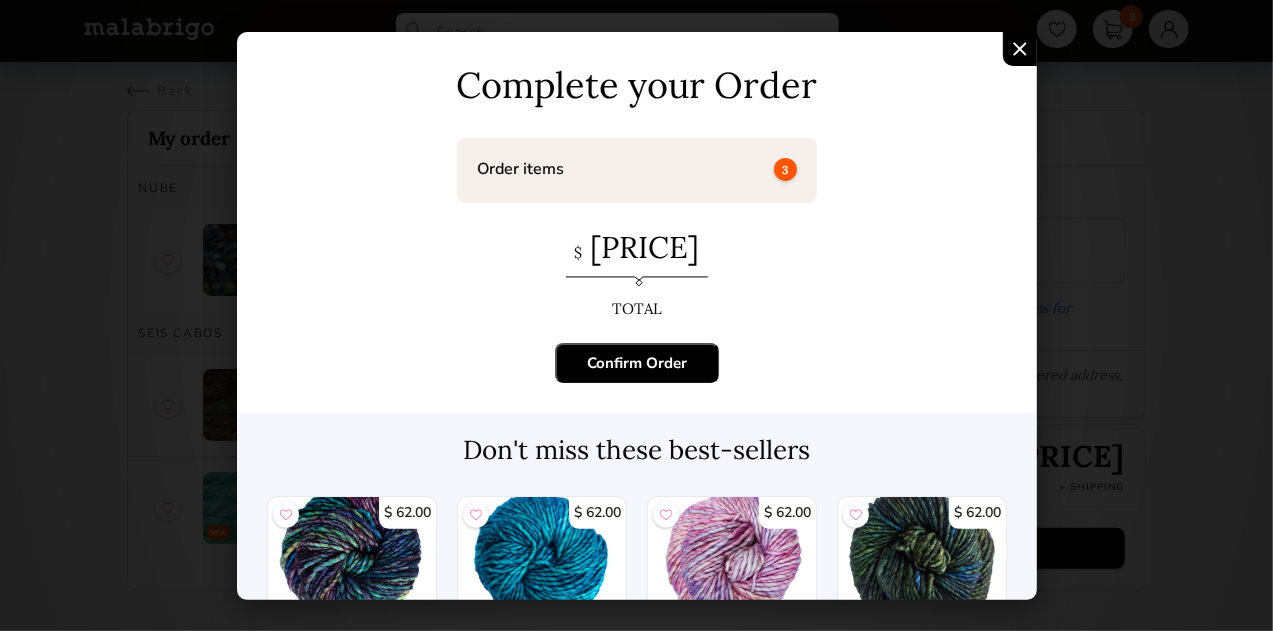 click on "Confirm Order" at bounding box center (637, 363) 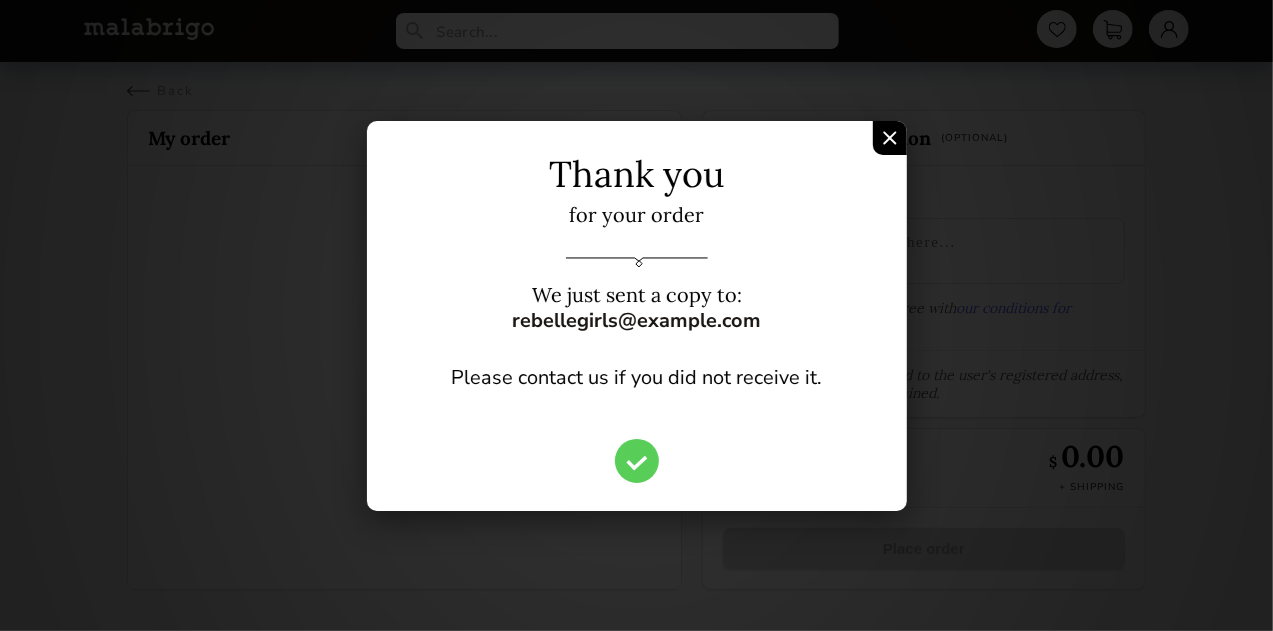 click at bounding box center [890, 138] 